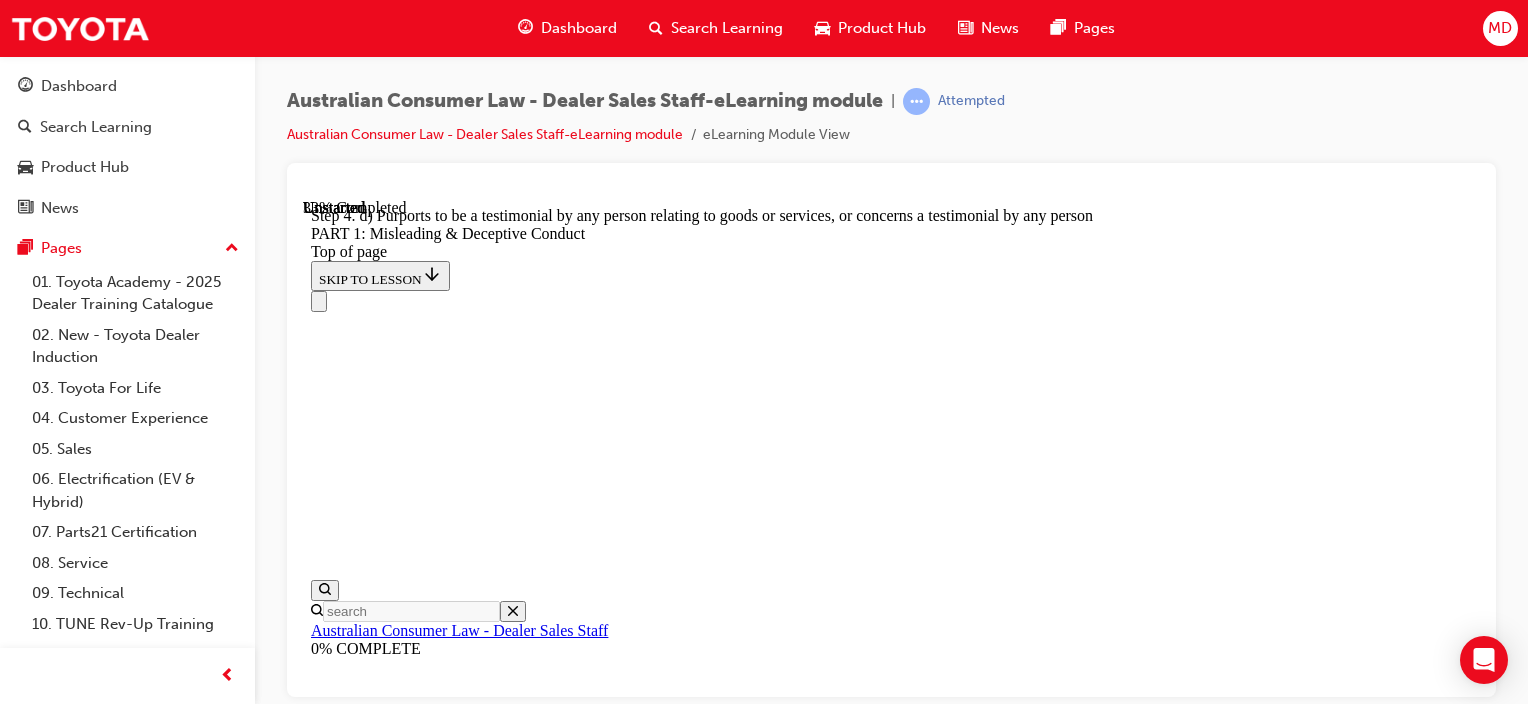 scroll, scrollTop: 0, scrollLeft: 0, axis: both 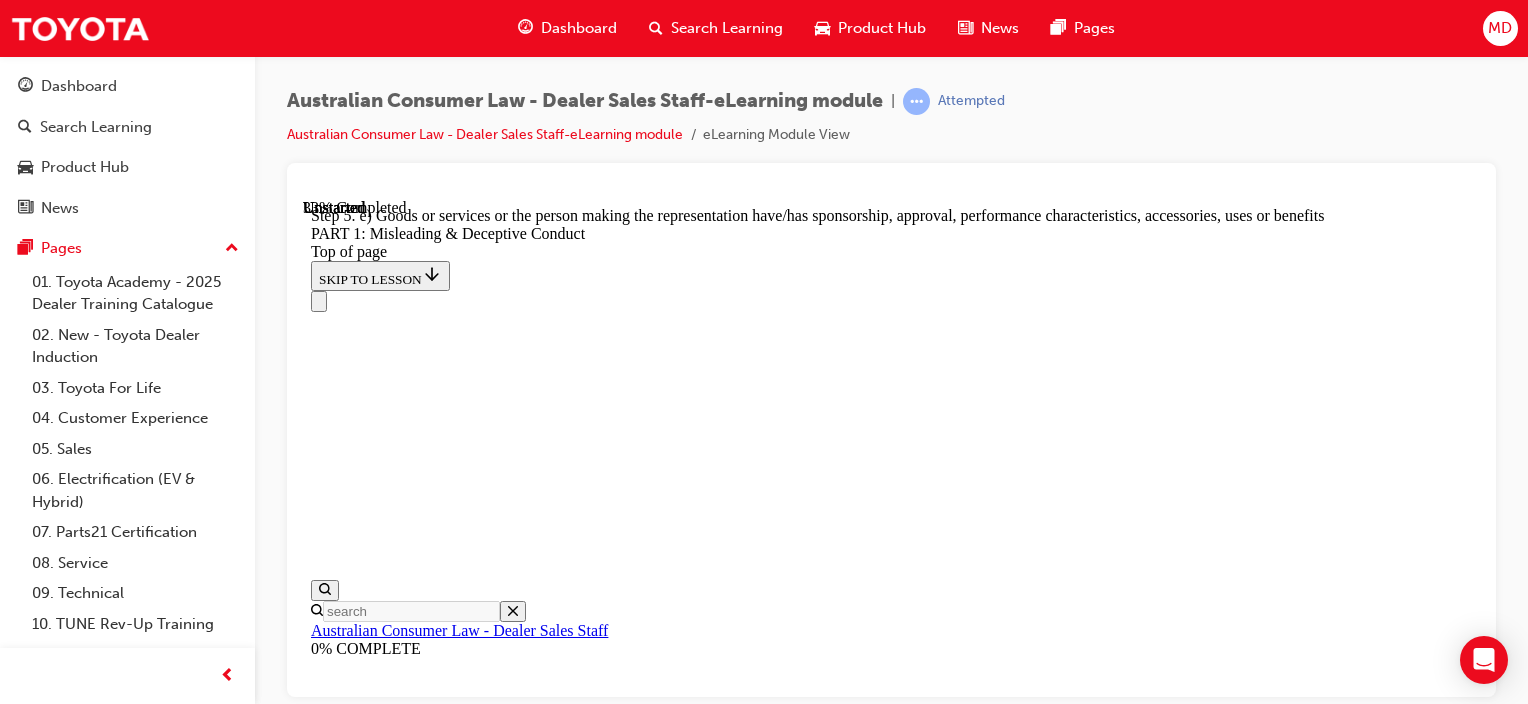 click 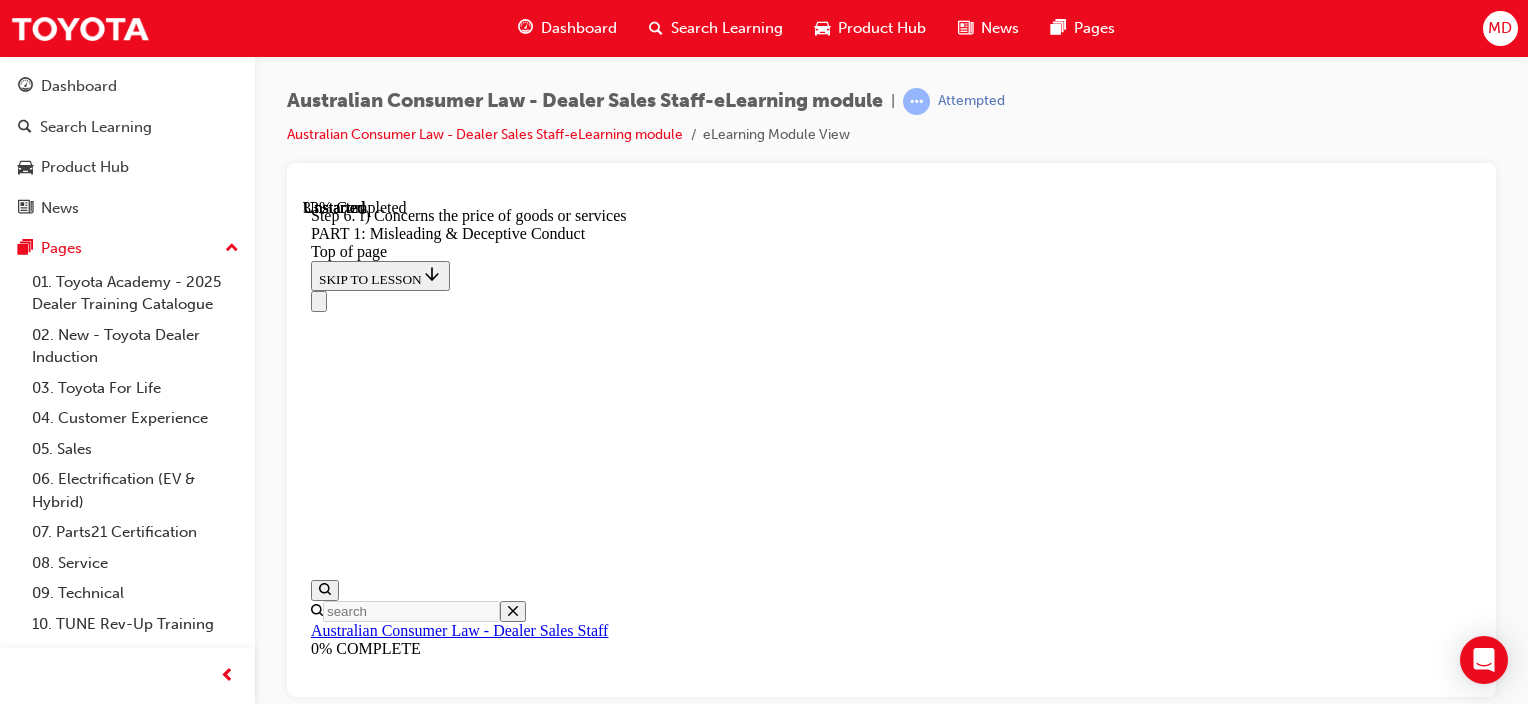 click at bounding box center (335, 9041) 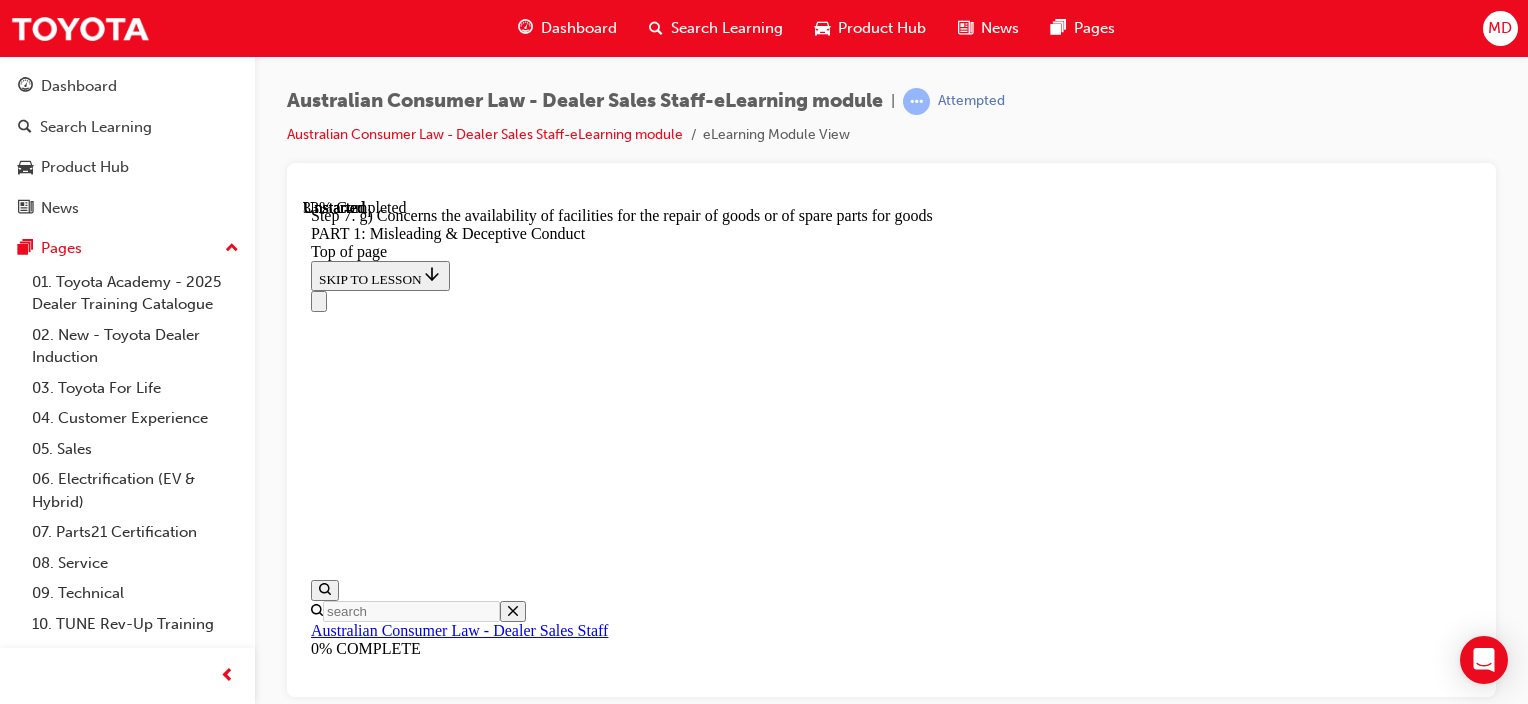 click 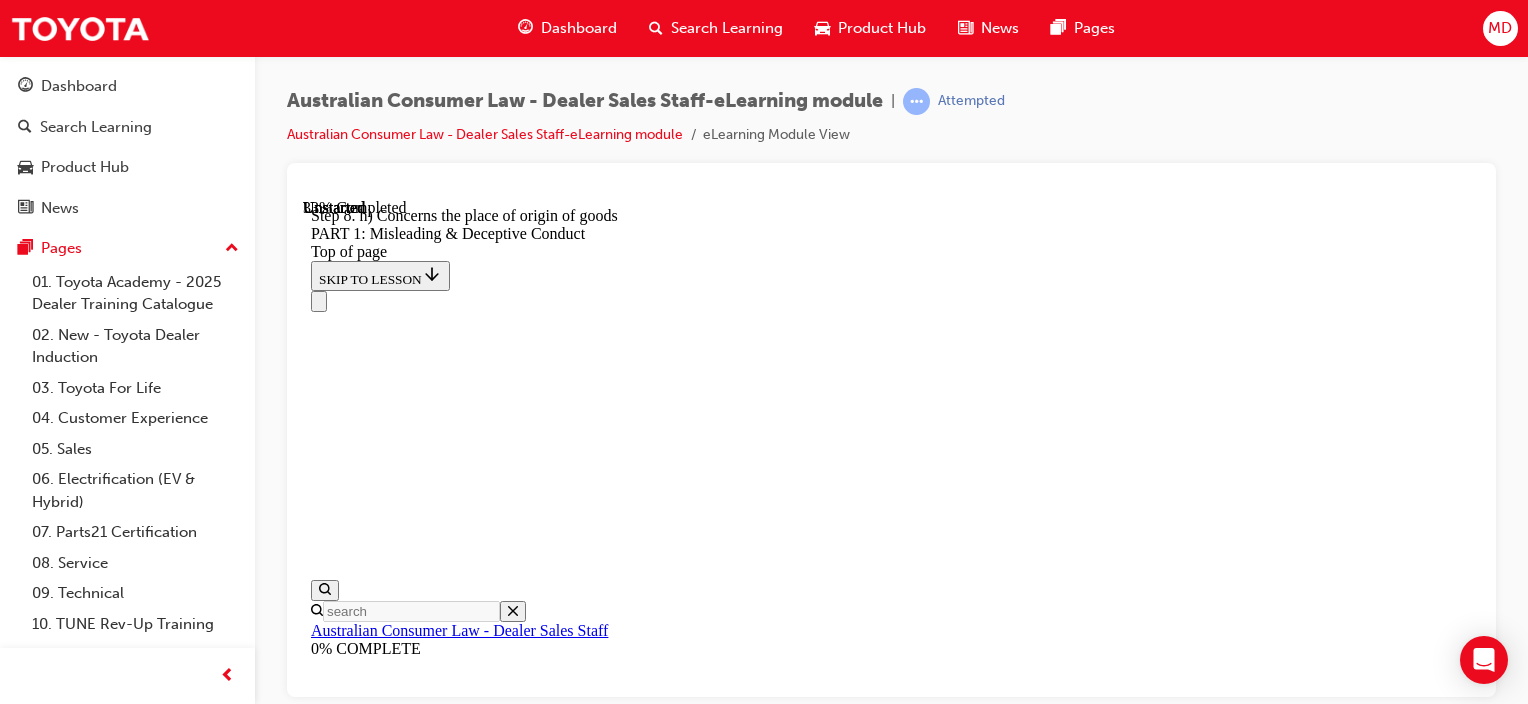 click 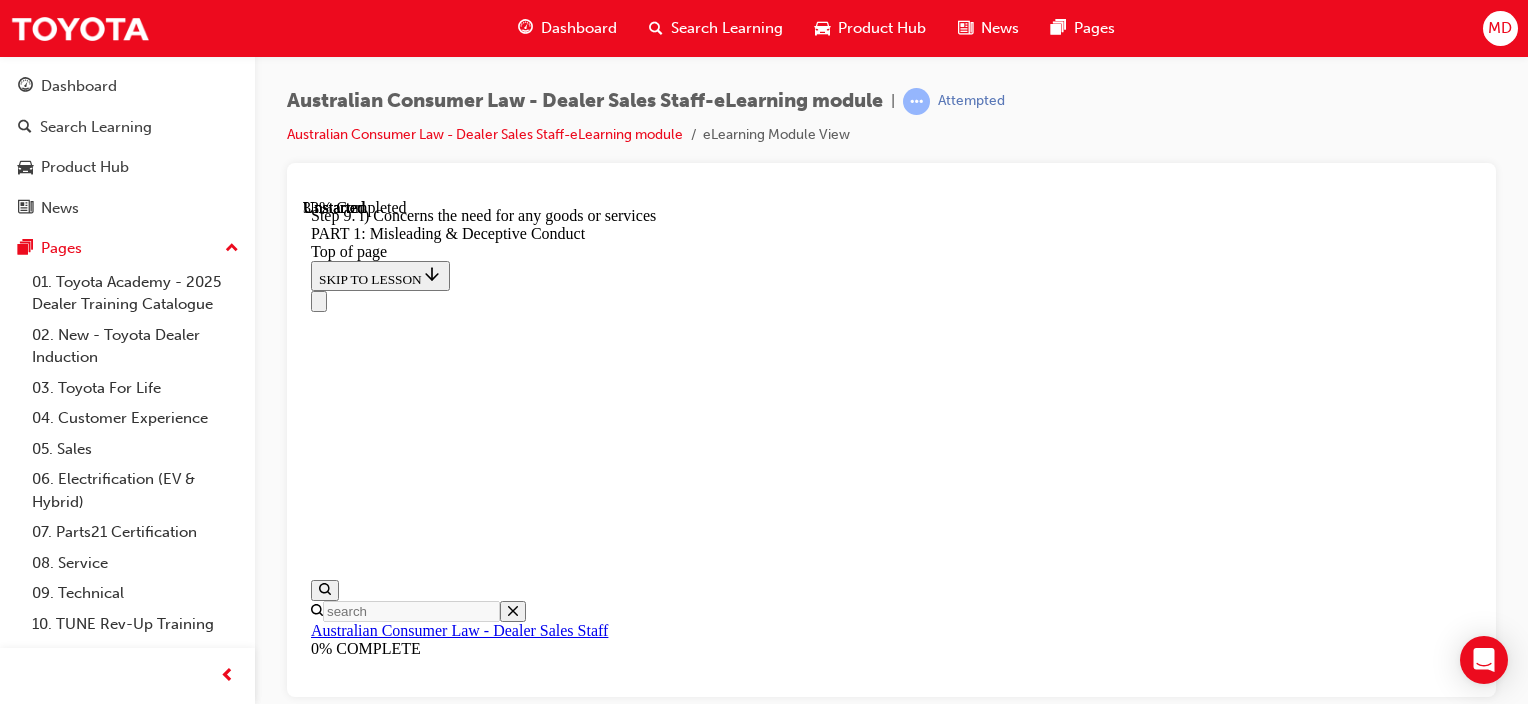 click 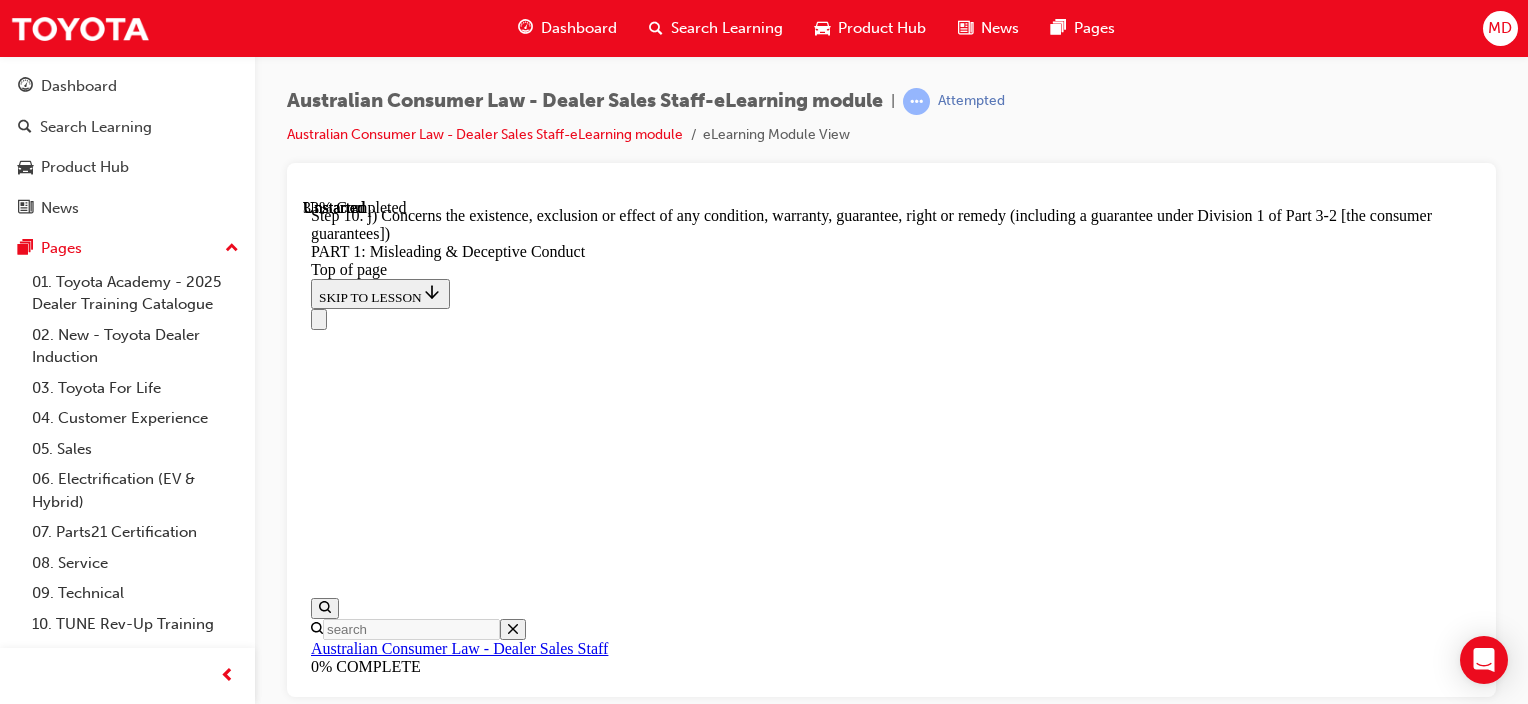 scroll, scrollTop: 2480, scrollLeft: 0, axis: vertical 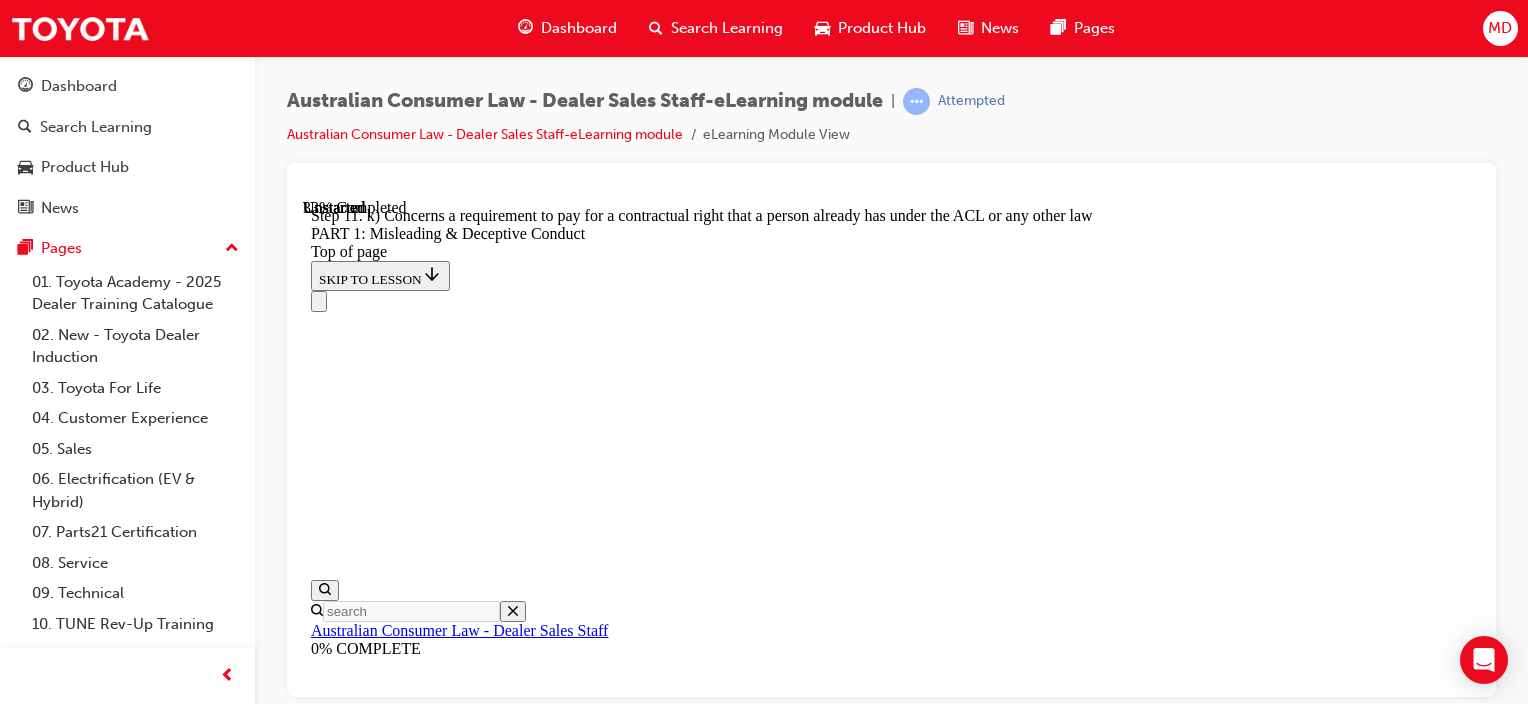 click 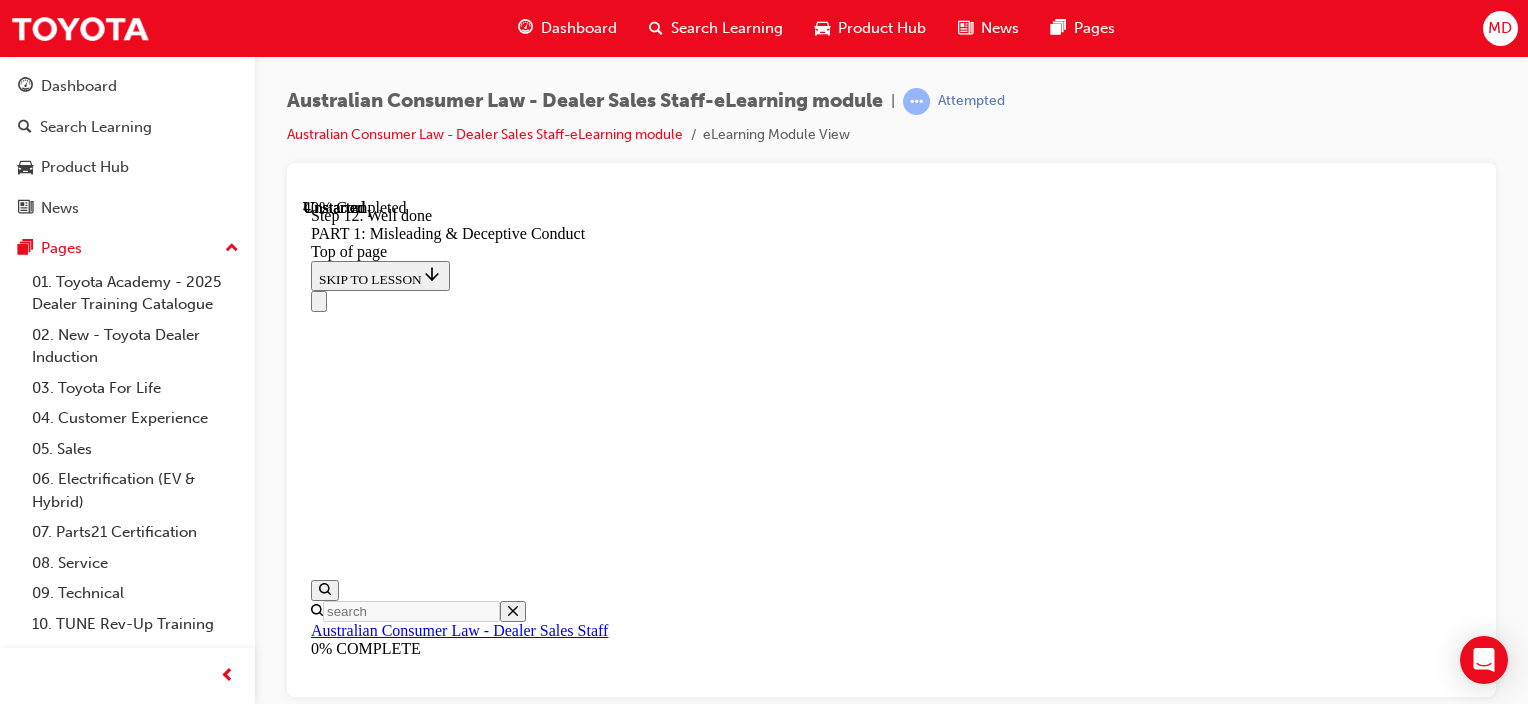 scroll, scrollTop: 2580, scrollLeft: 0, axis: vertical 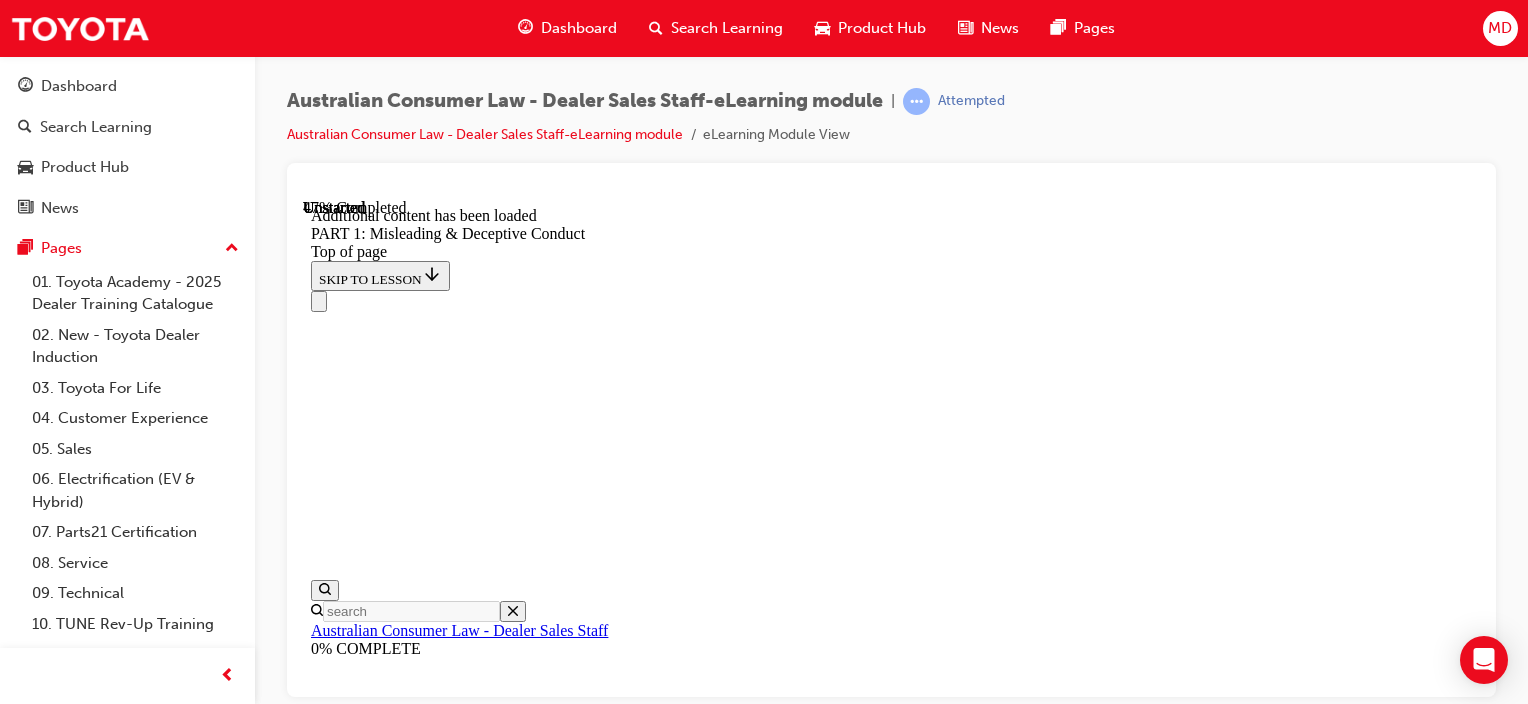 click at bounding box center (891, 10554) 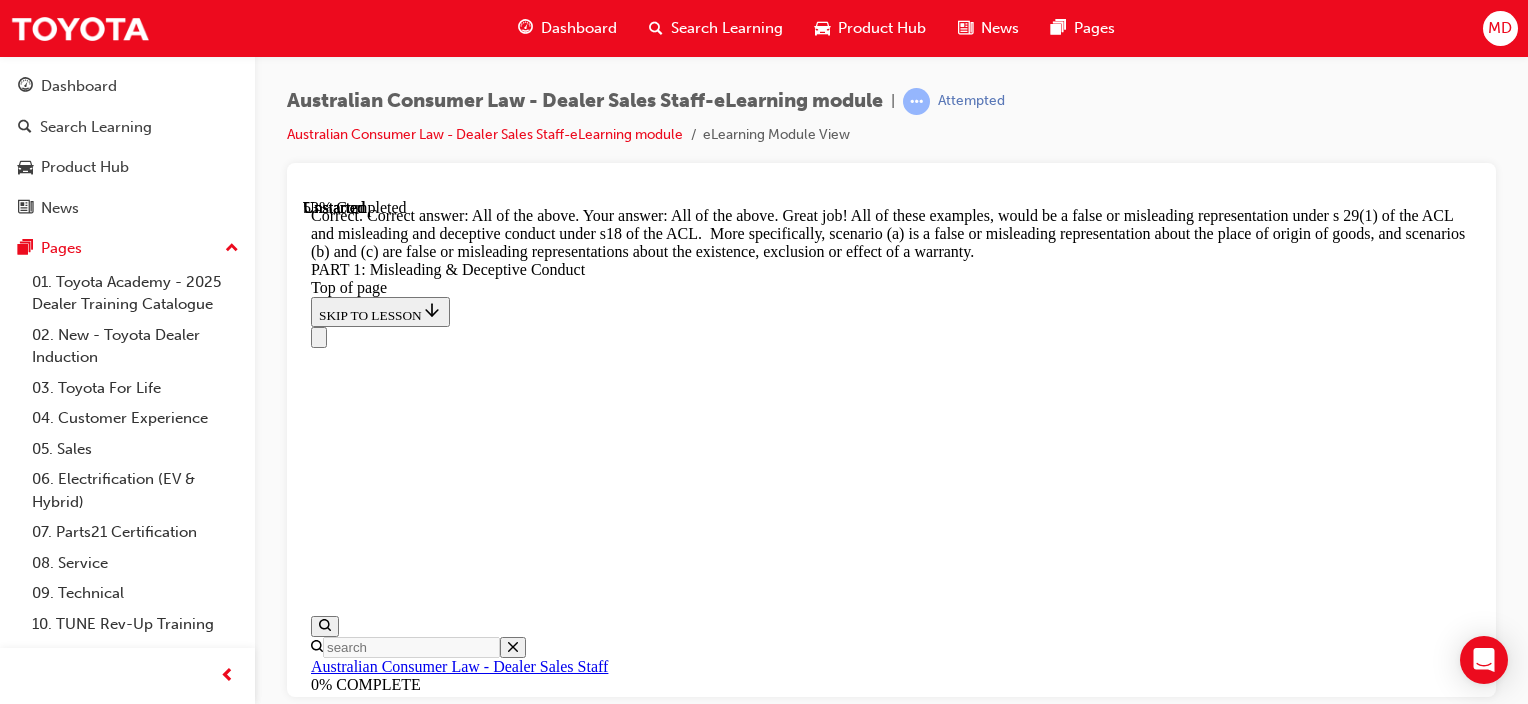 click on "CONTINUE" at bounding box center (353, 18210) 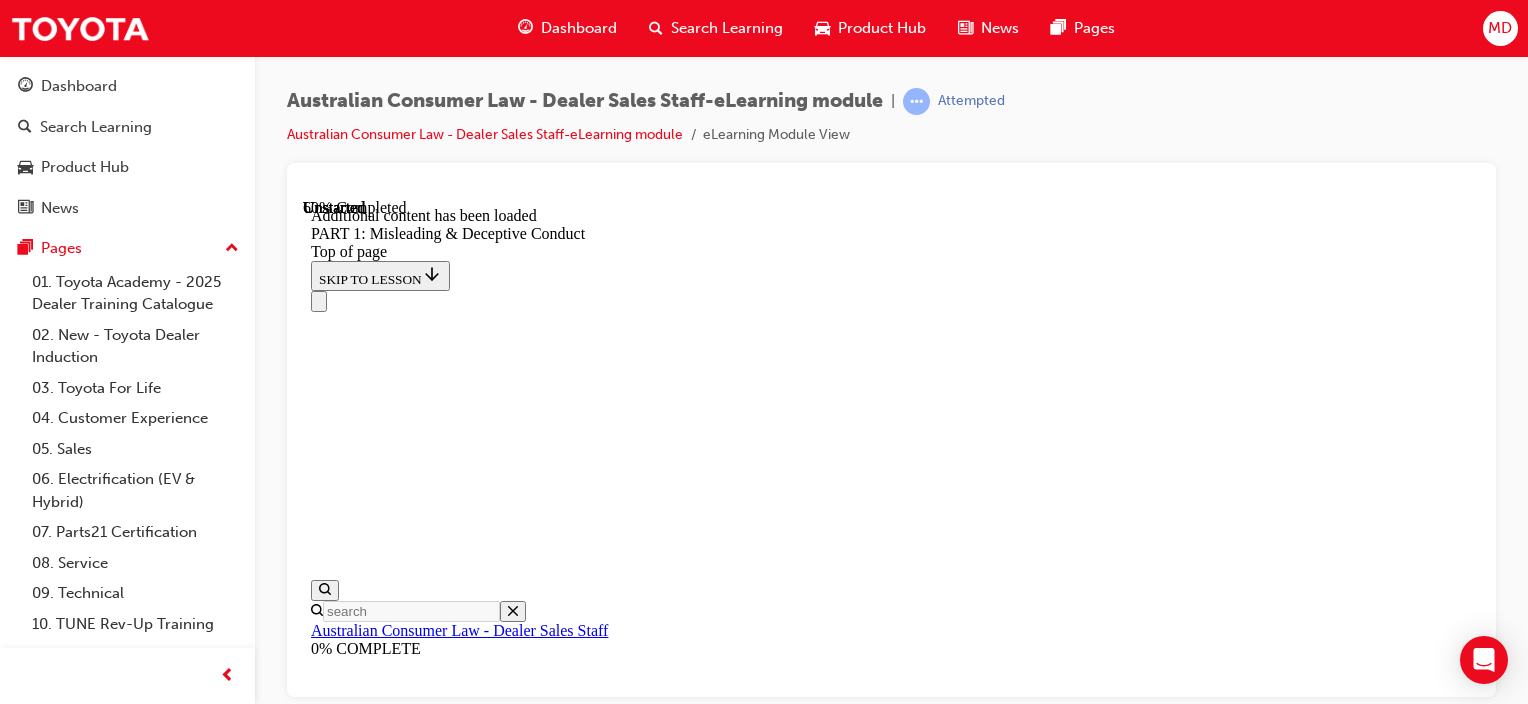 scroll, scrollTop: 4212, scrollLeft: 0, axis: vertical 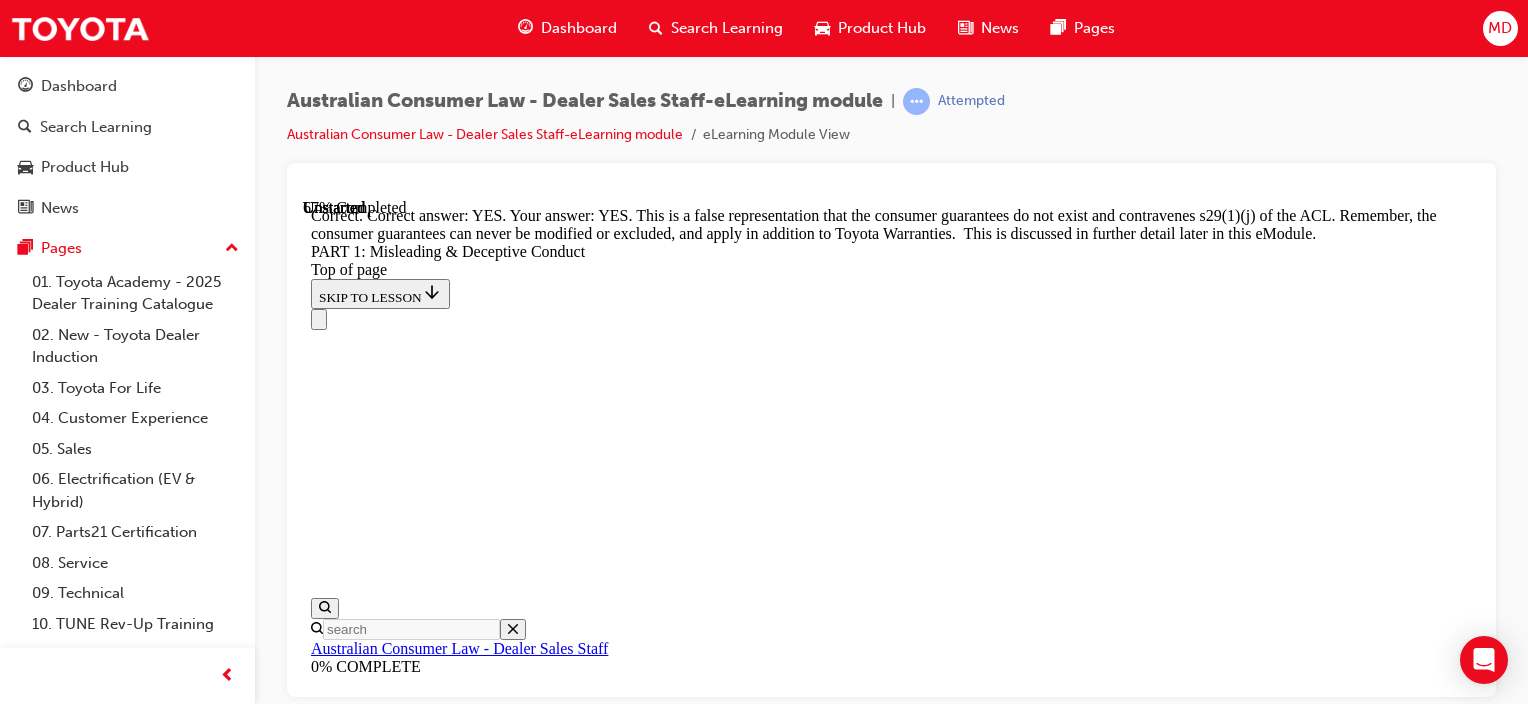 click on "CONTINUE" at bounding box center (353, 22654) 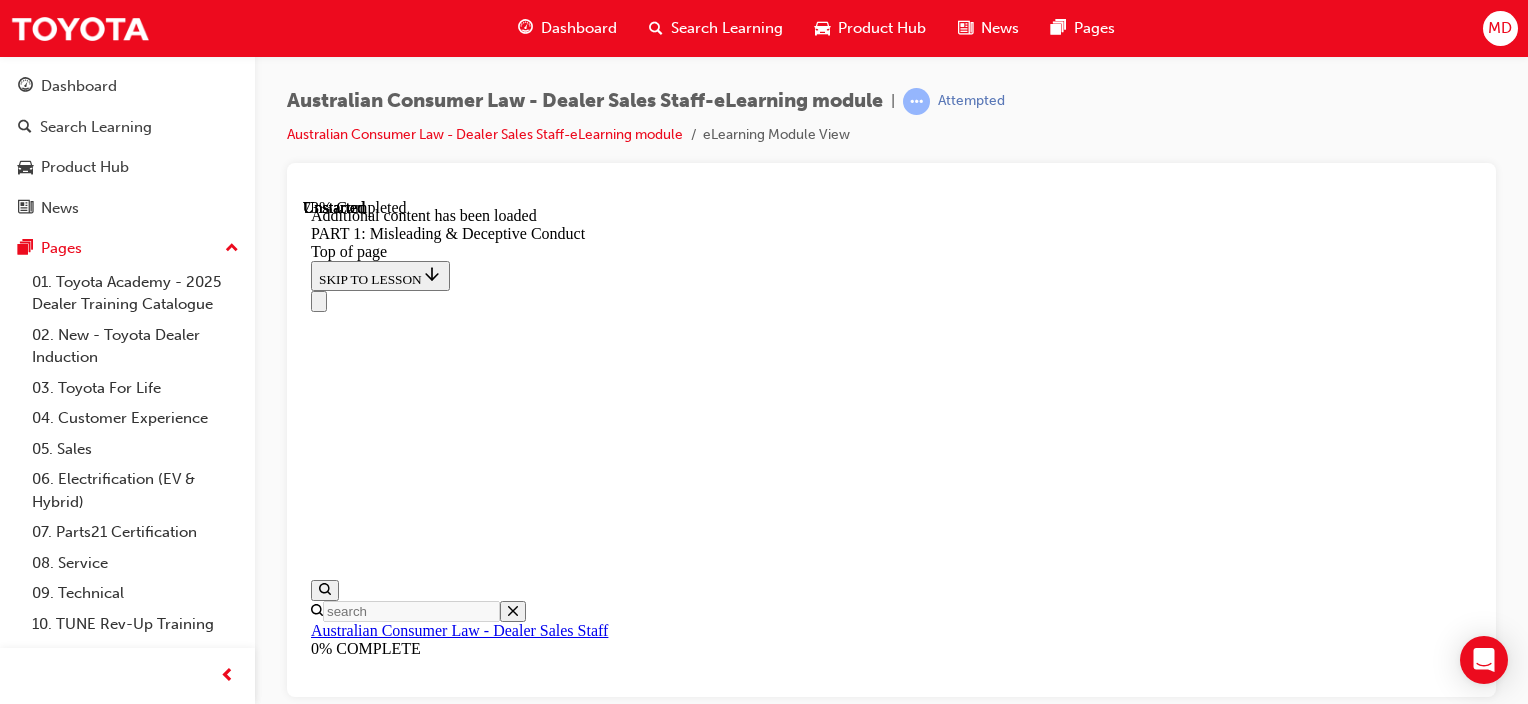 scroll, scrollTop: 5134, scrollLeft: 0, axis: vertical 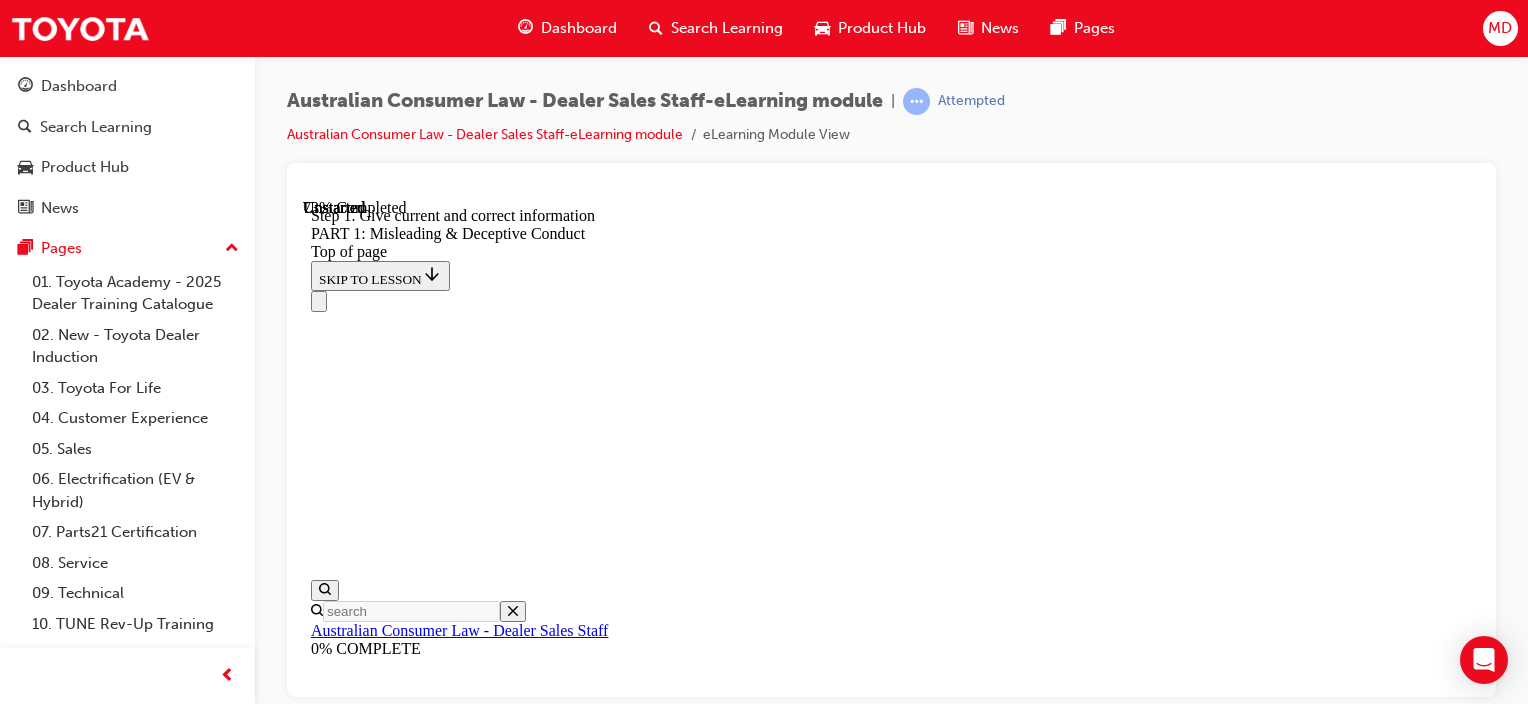 click 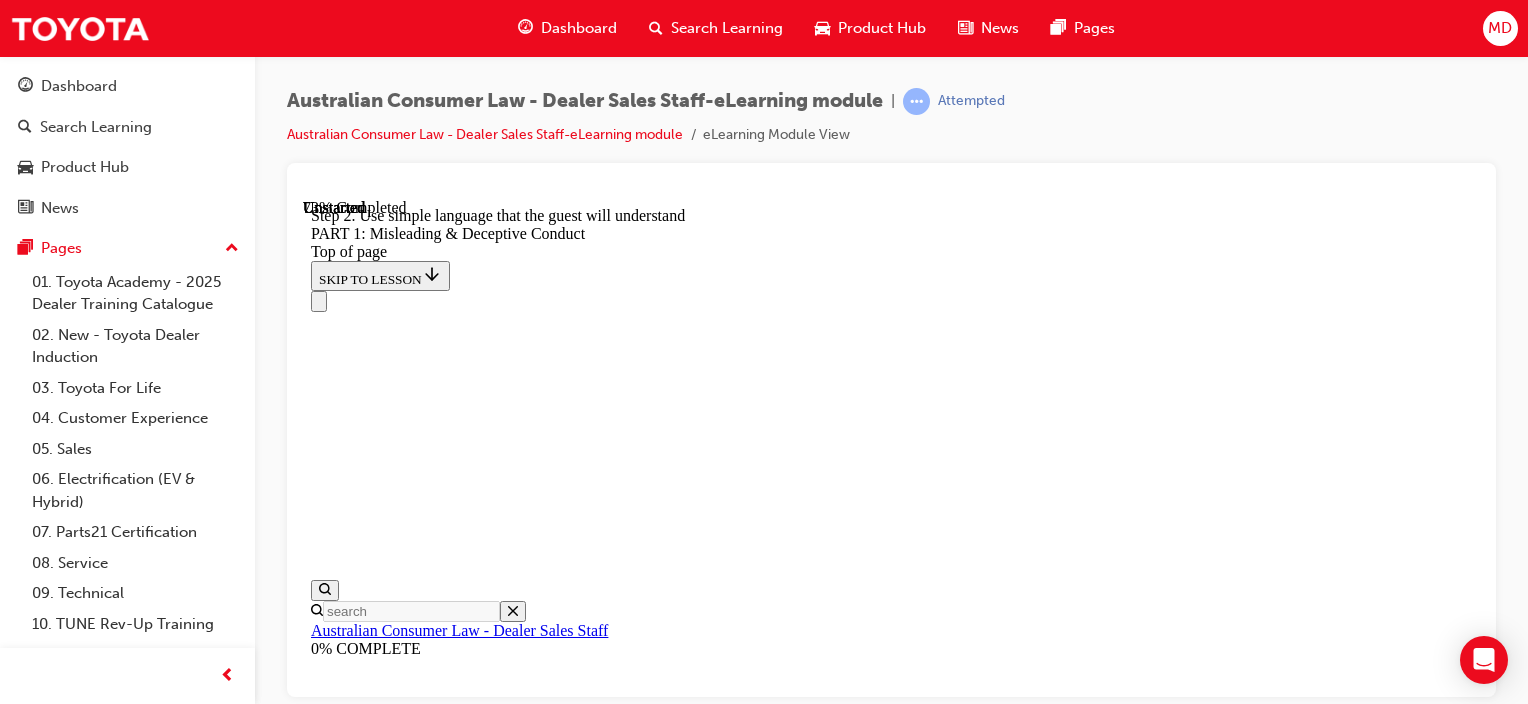 click 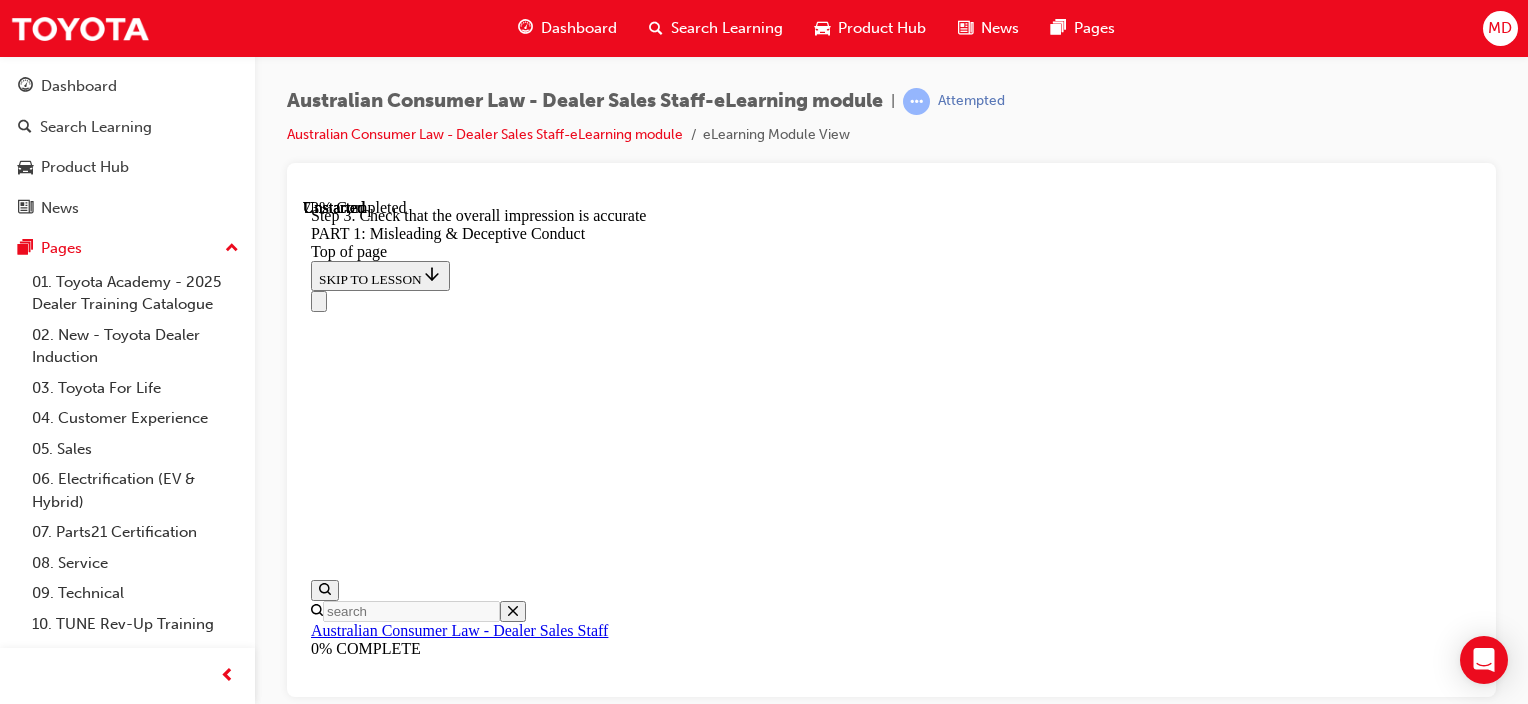 scroll, scrollTop: 5233, scrollLeft: 0, axis: vertical 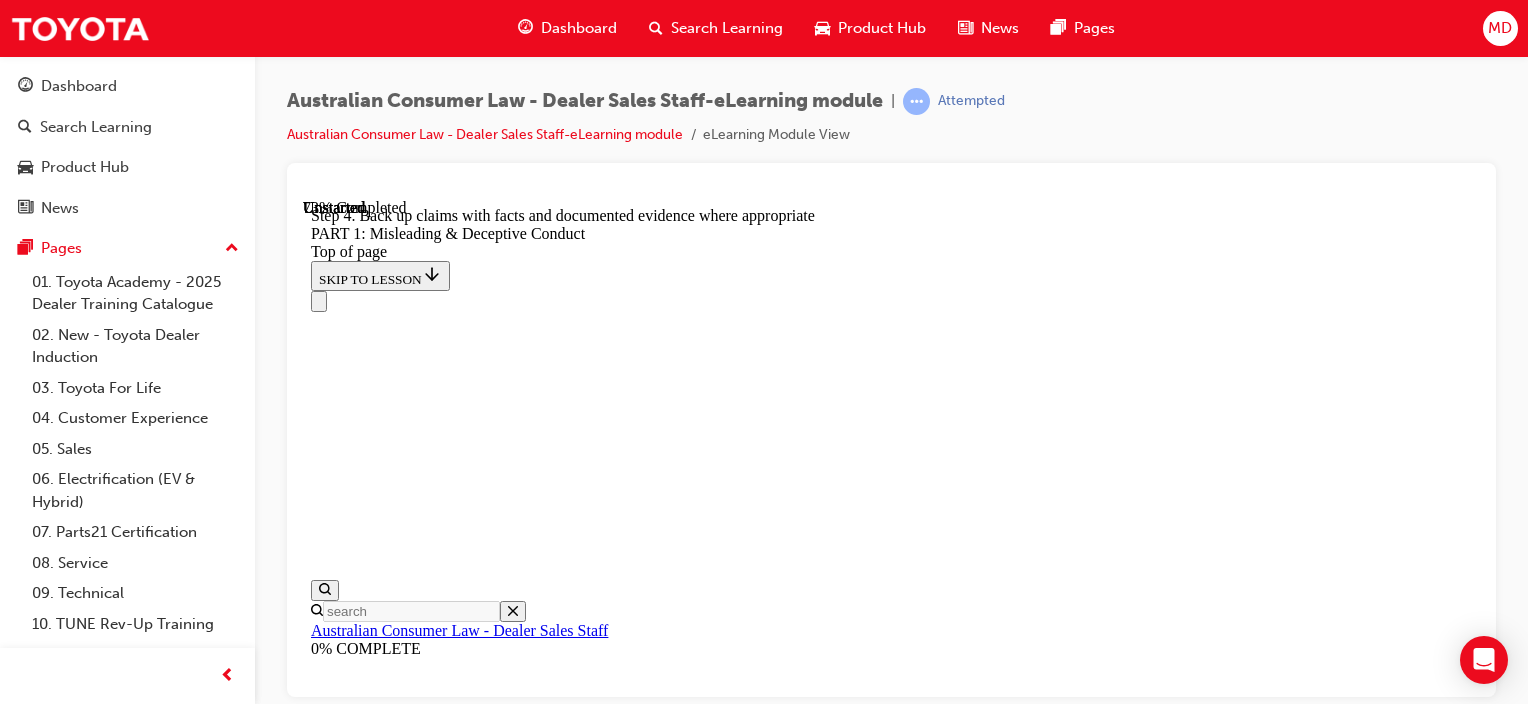 click at bounding box center [335, 22653] 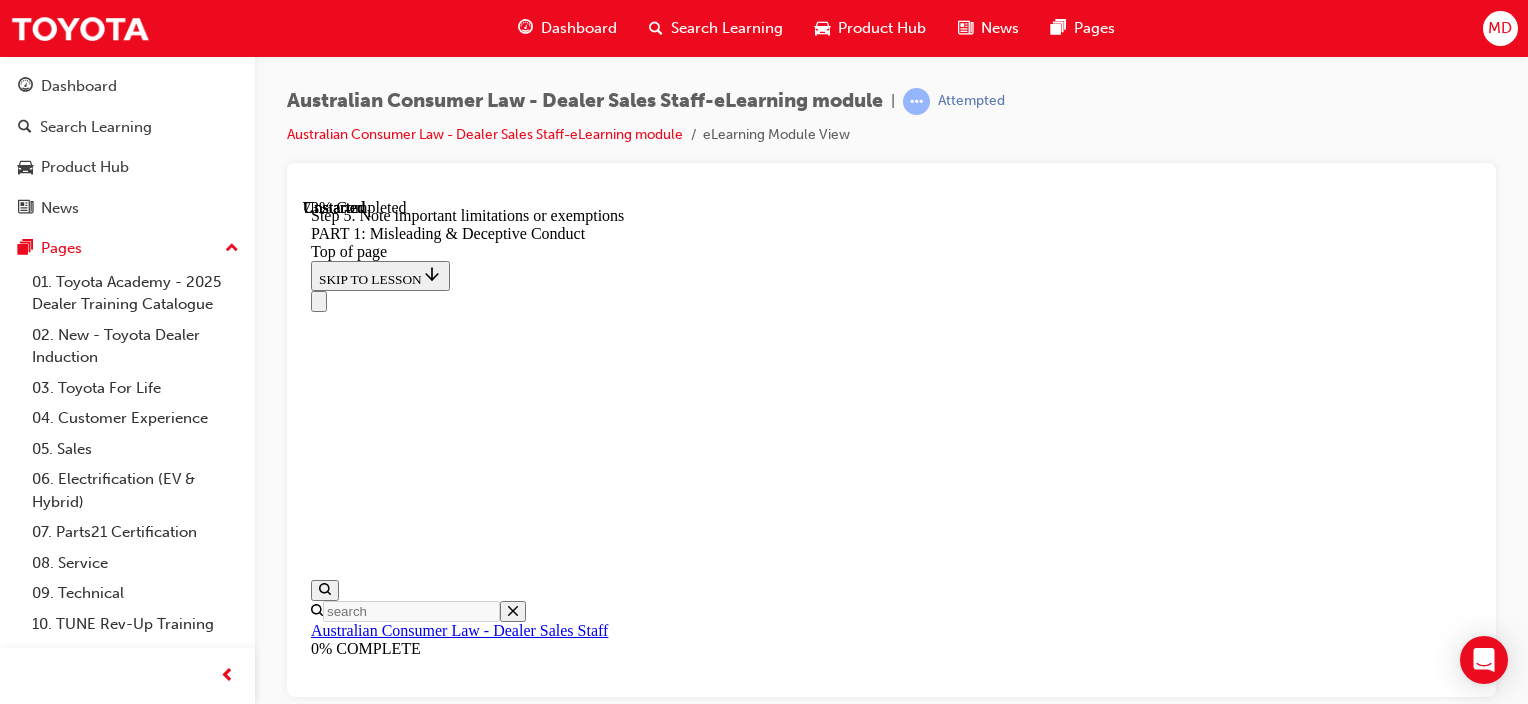 click at bounding box center (335, 22653) 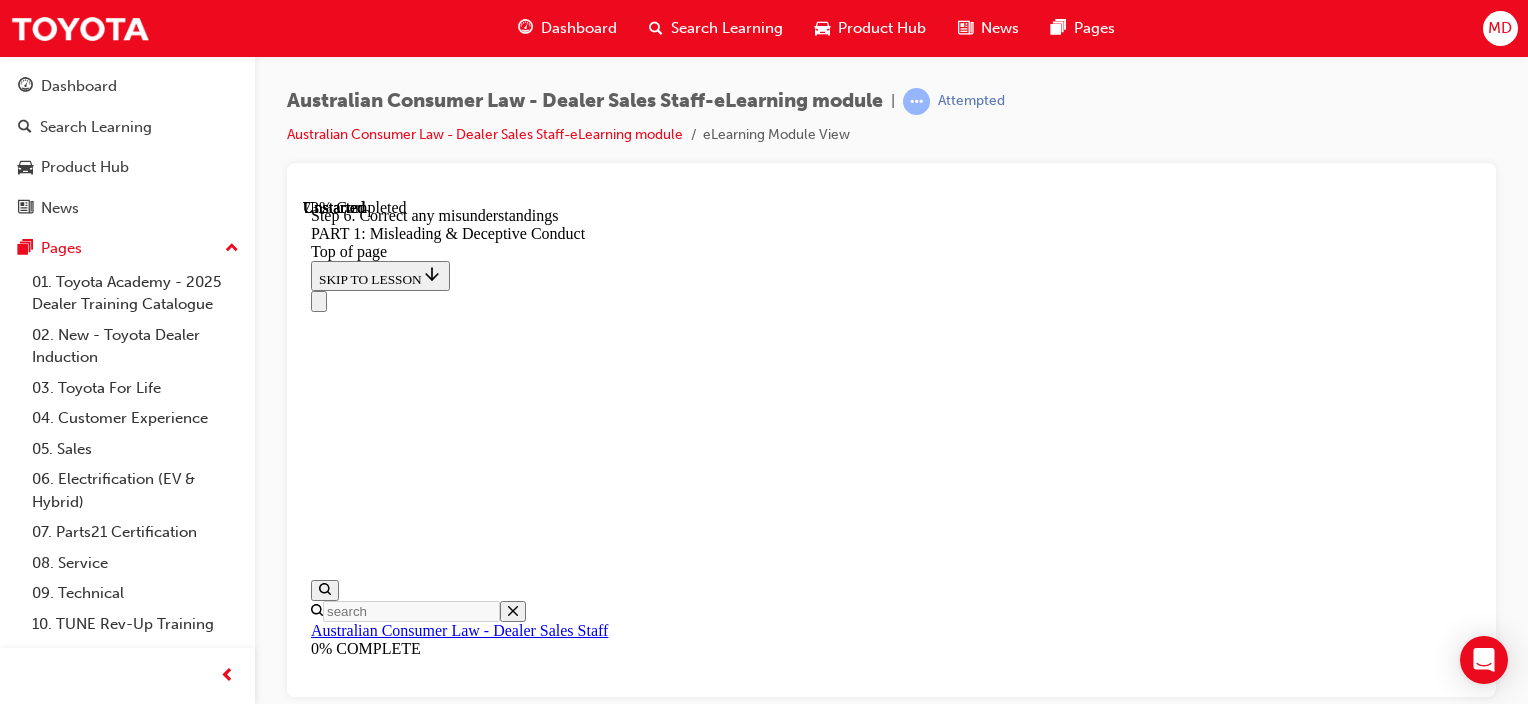 click at bounding box center (335, 22653) 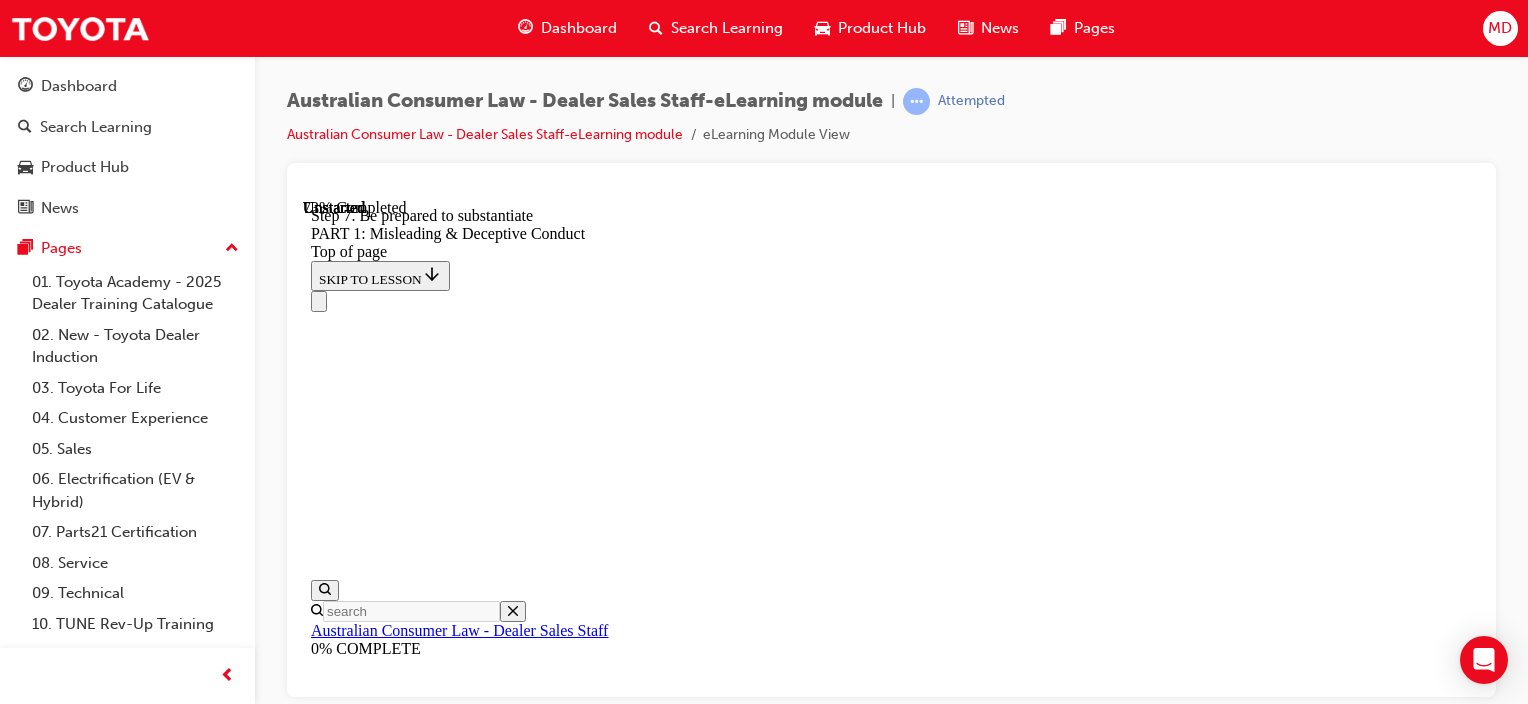 click at bounding box center (335, 22653) 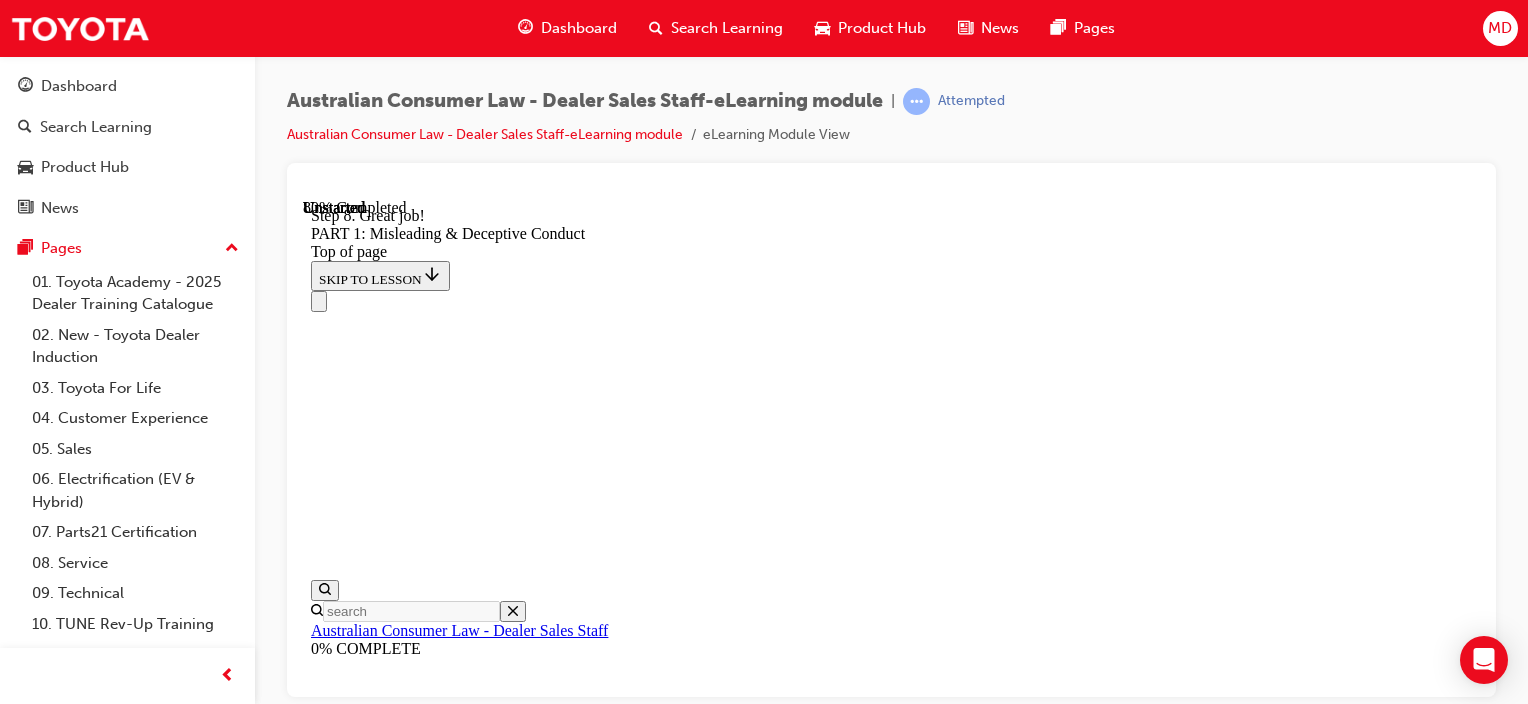scroll, scrollTop: 5233, scrollLeft: 0, axis: vertical 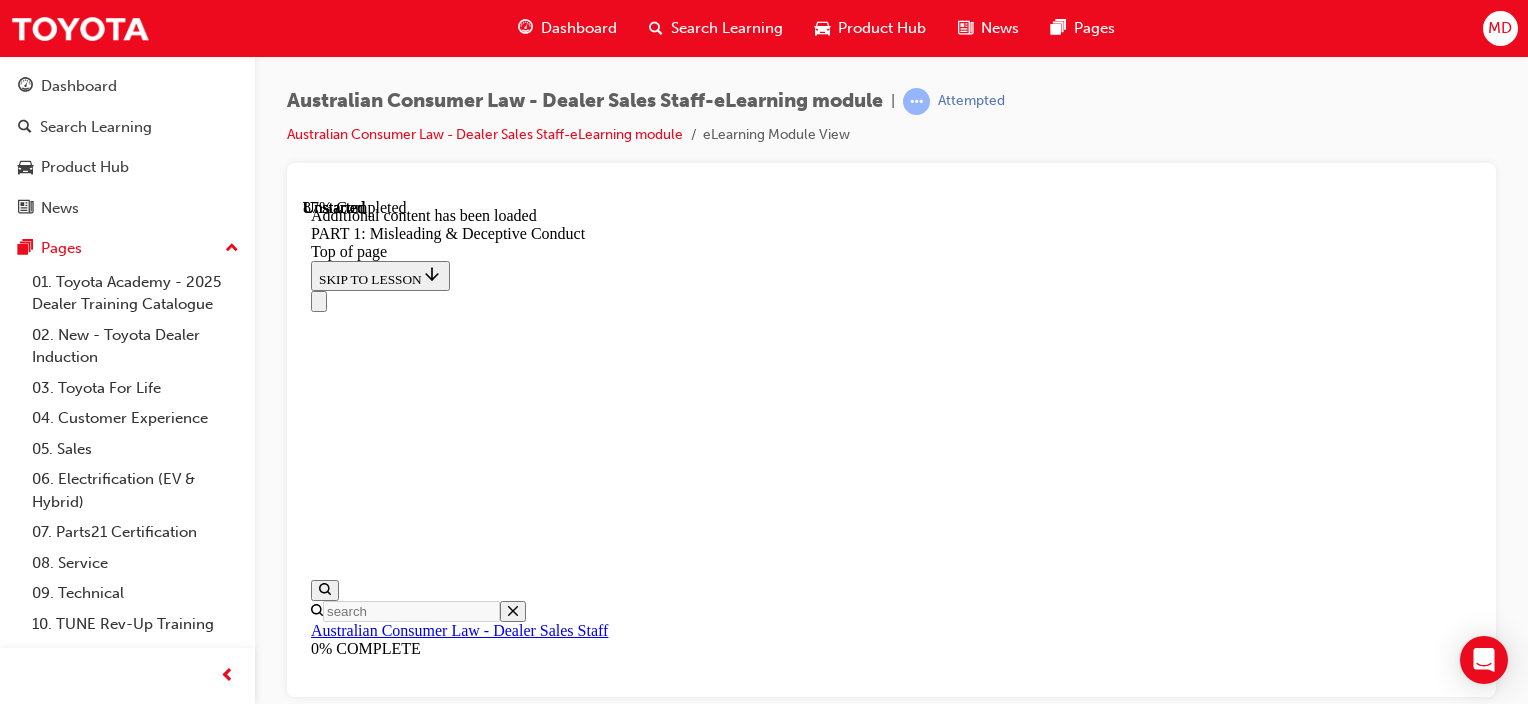 click on "START" 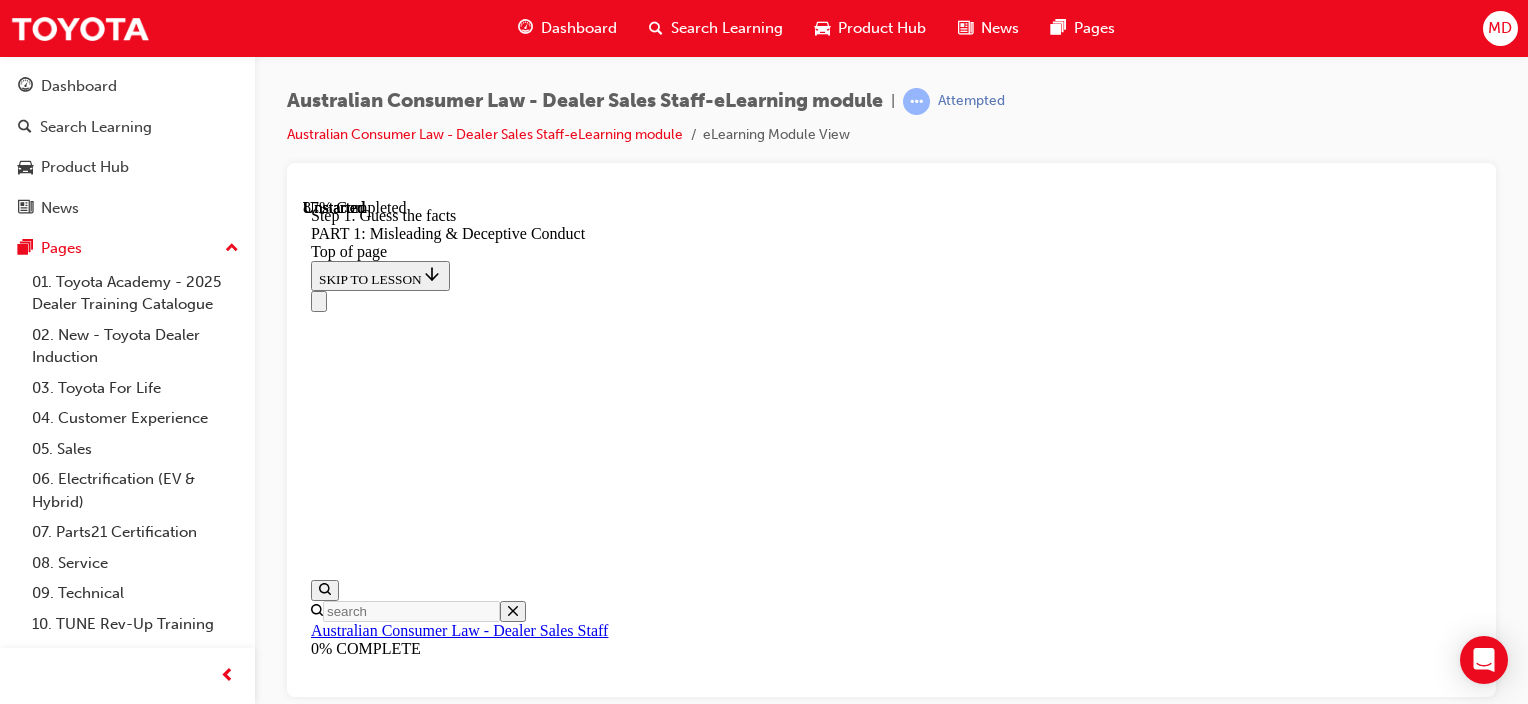 scroll, scrollTop: 5673, scrollLeft: 0, axis: vertical 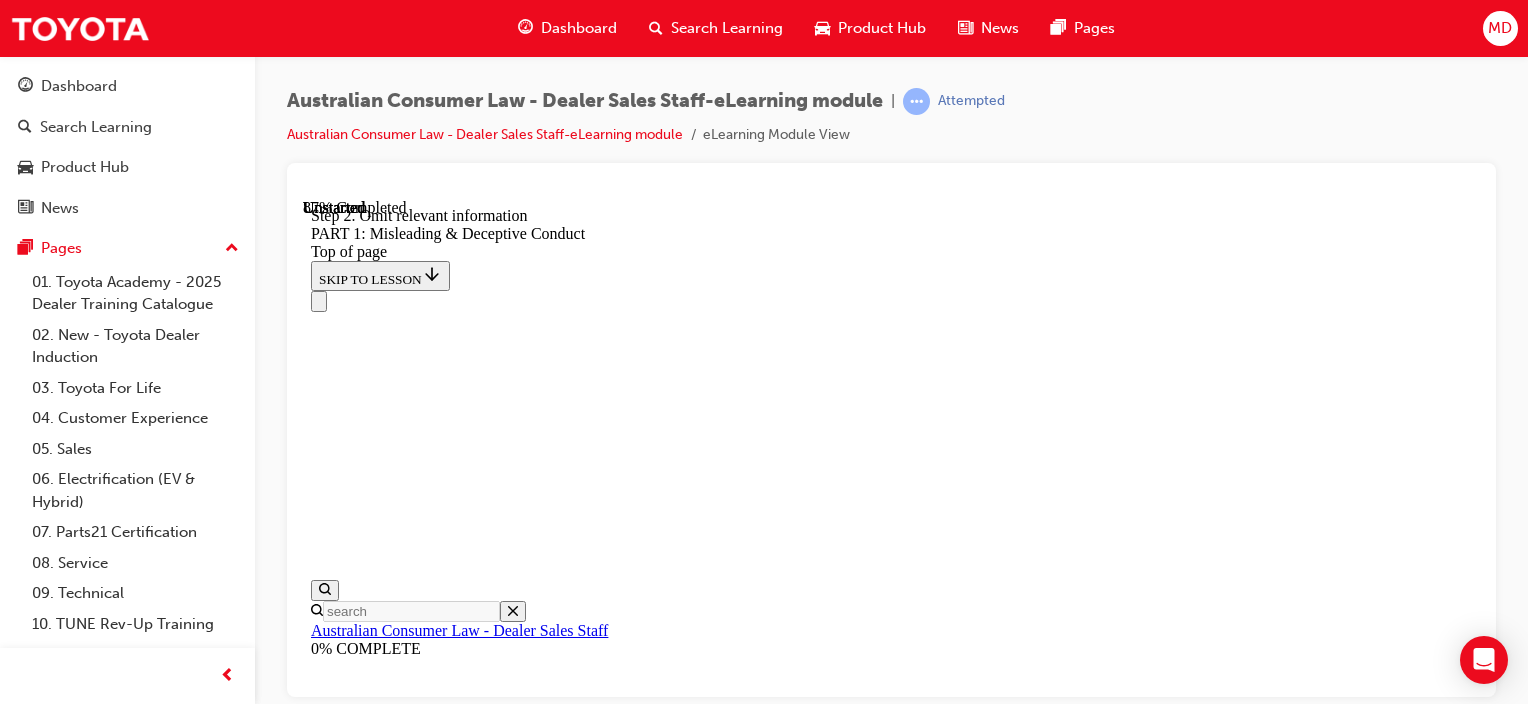 click at bounding box center [335, 23111] 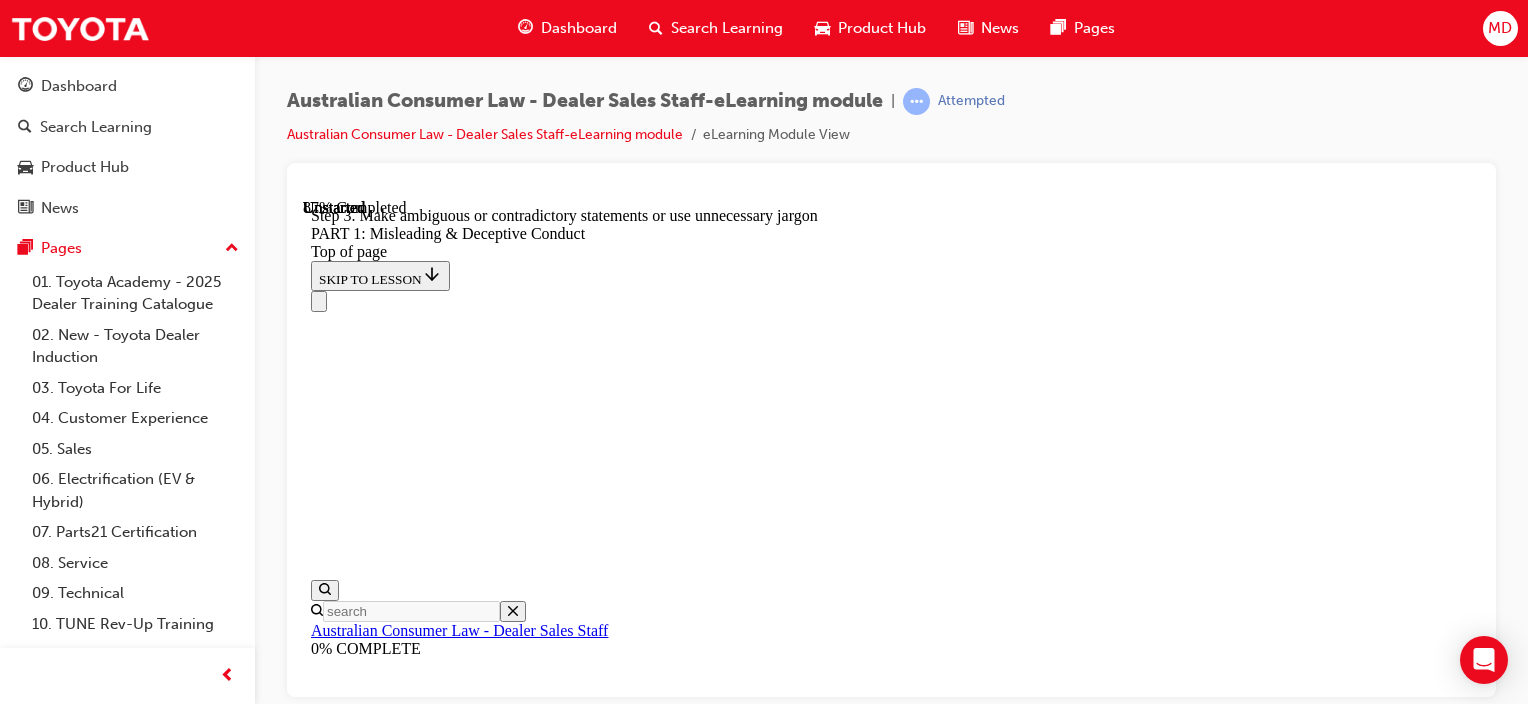 click at bounding box center (335, 23111) 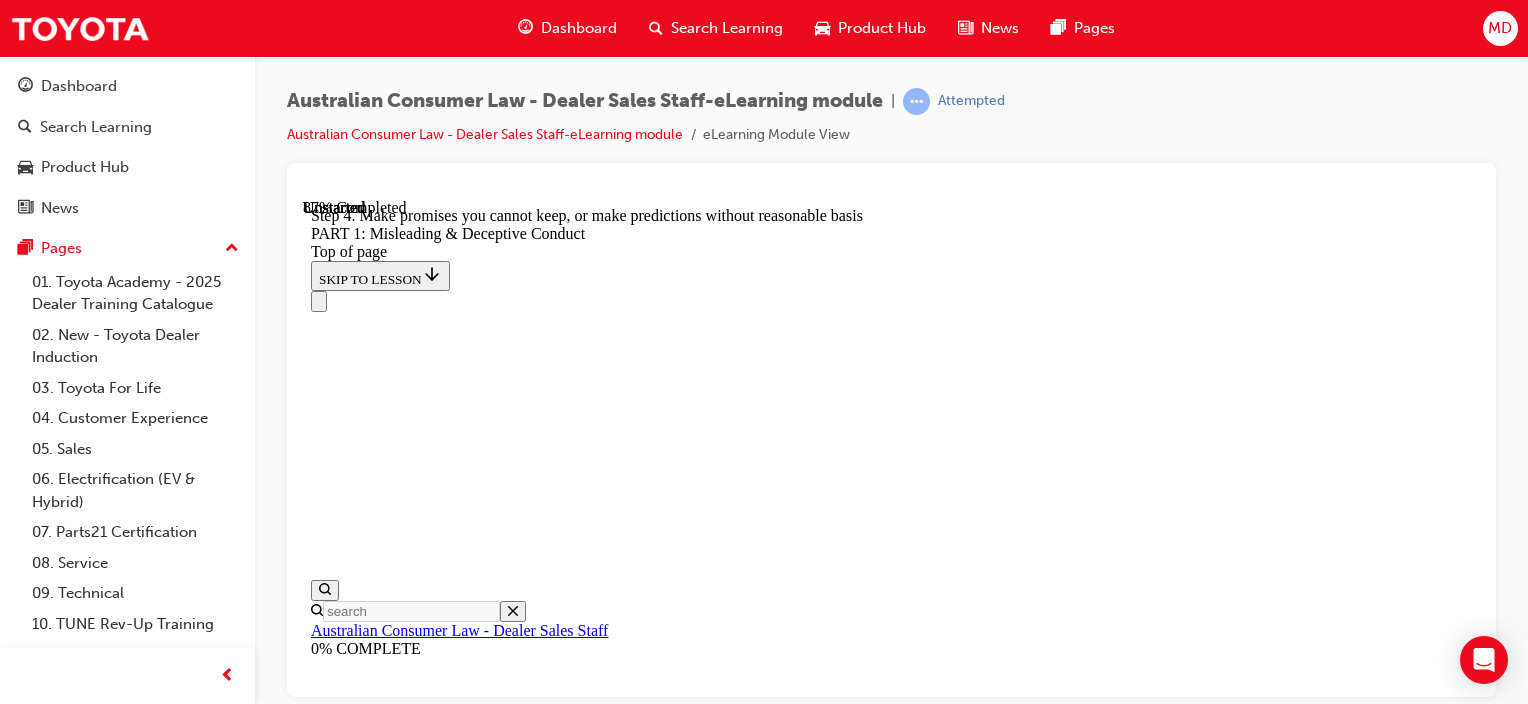 click 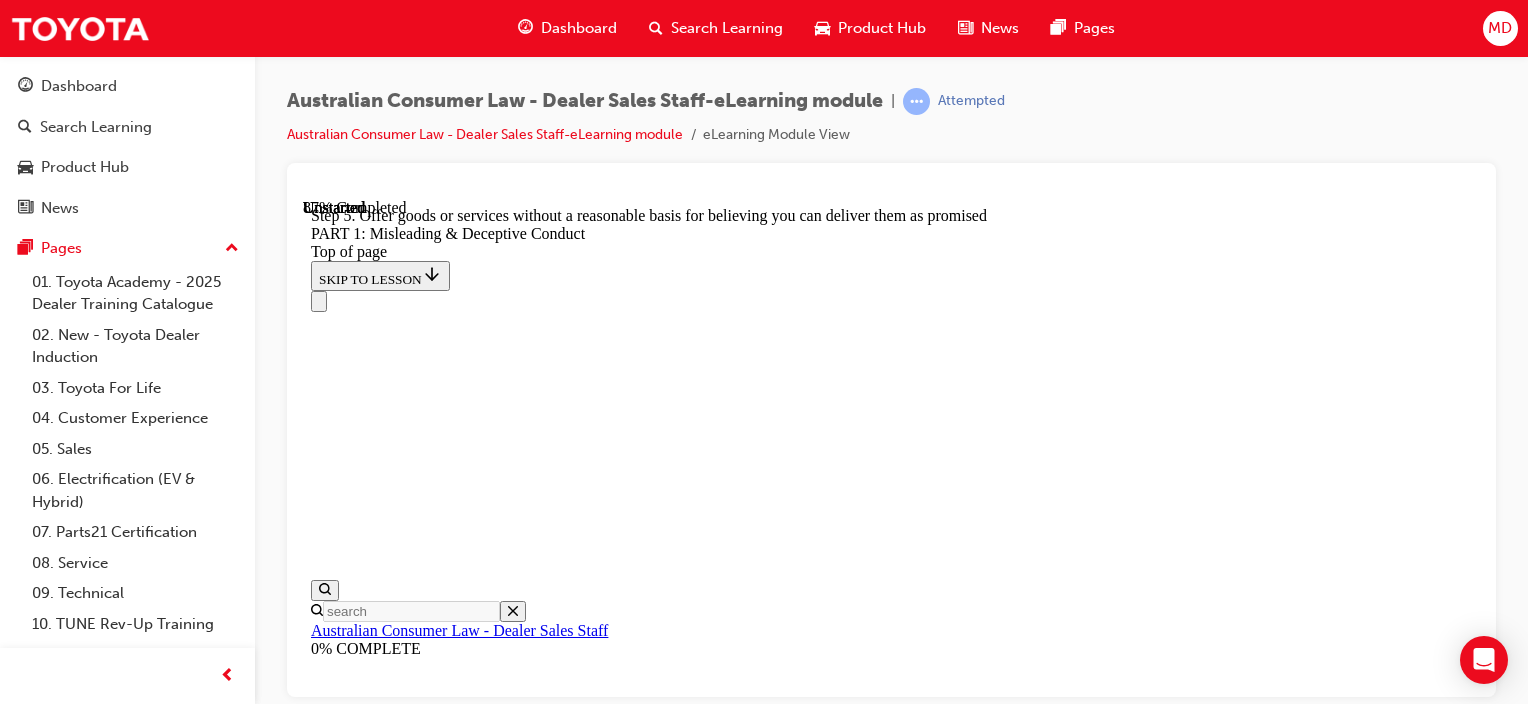 click 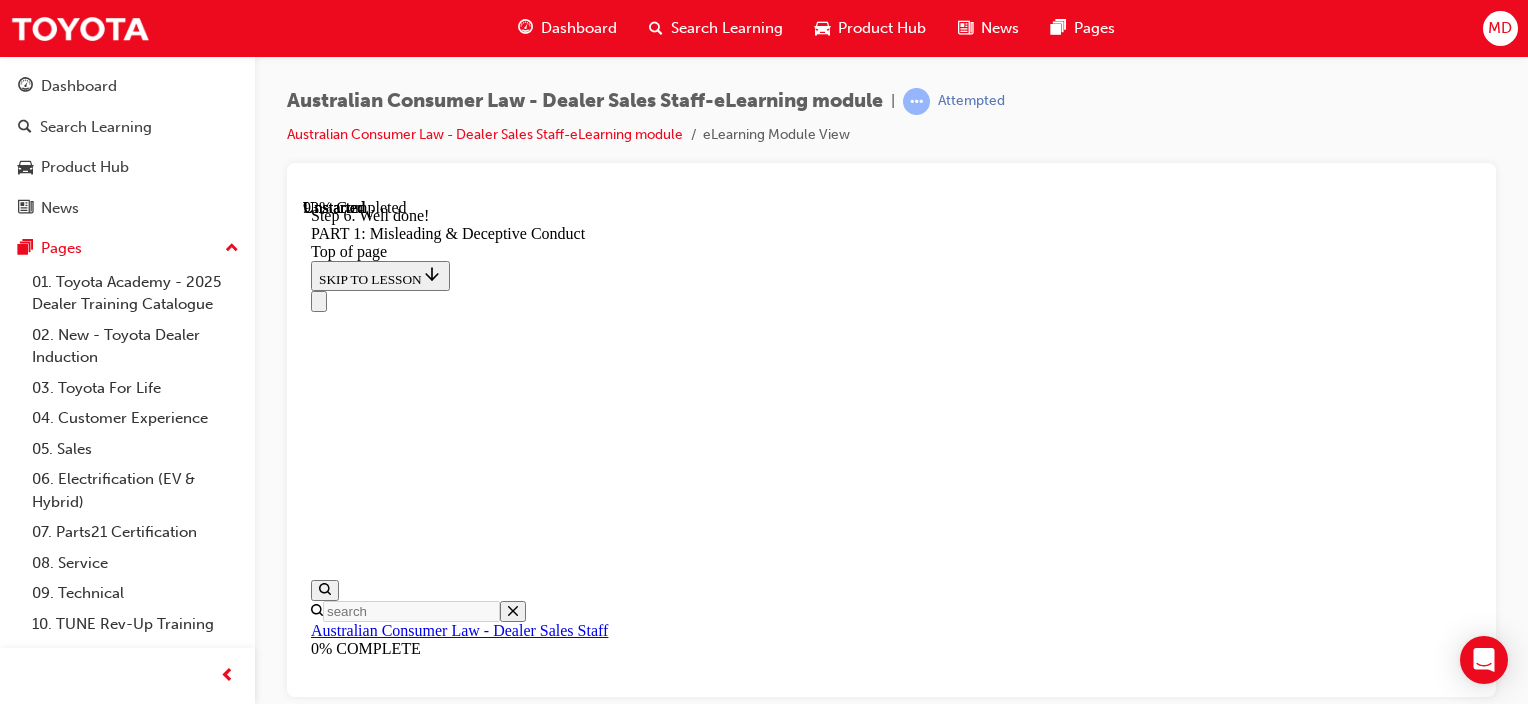 scroll, scrollTop: 5873, scrollLeft: 0, axis: vertical 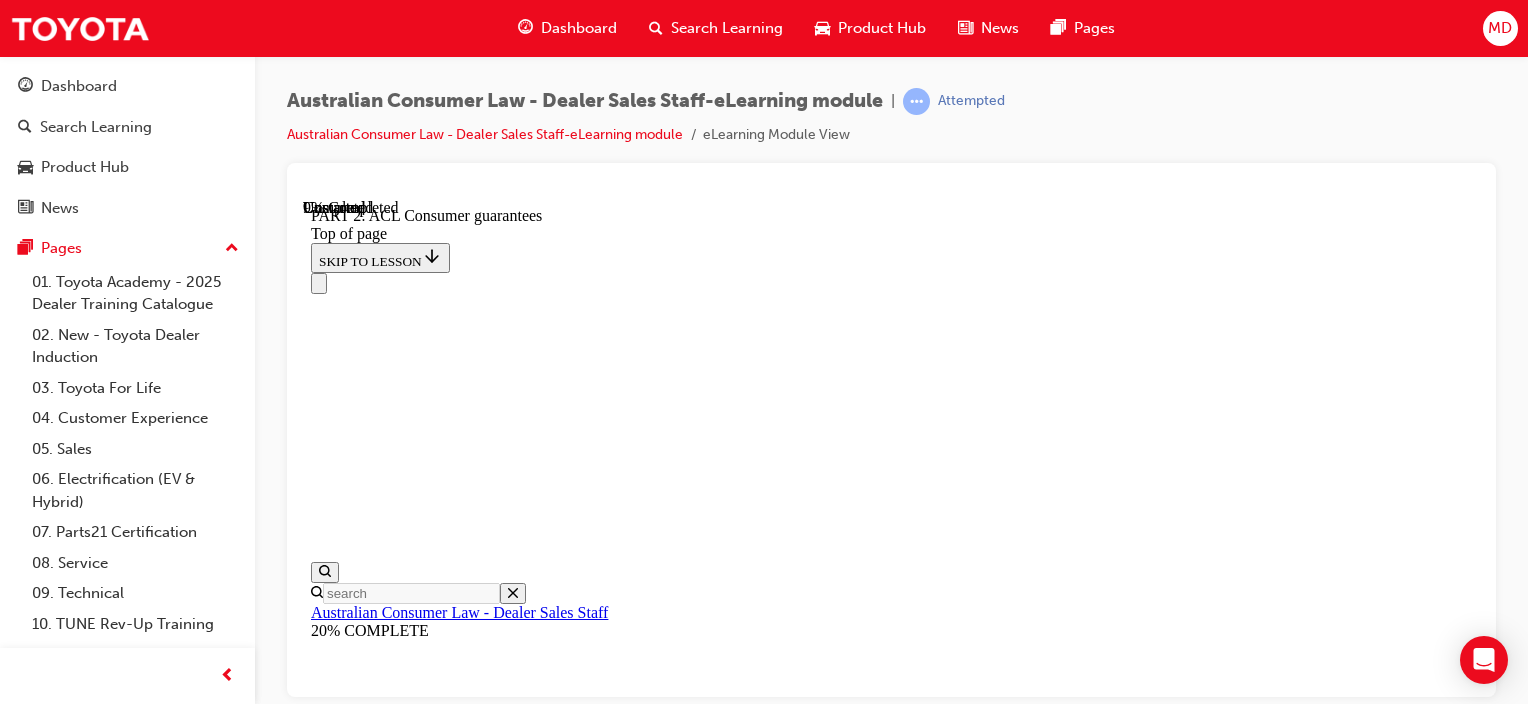 click on "START" at bounding box center [339, 9428] 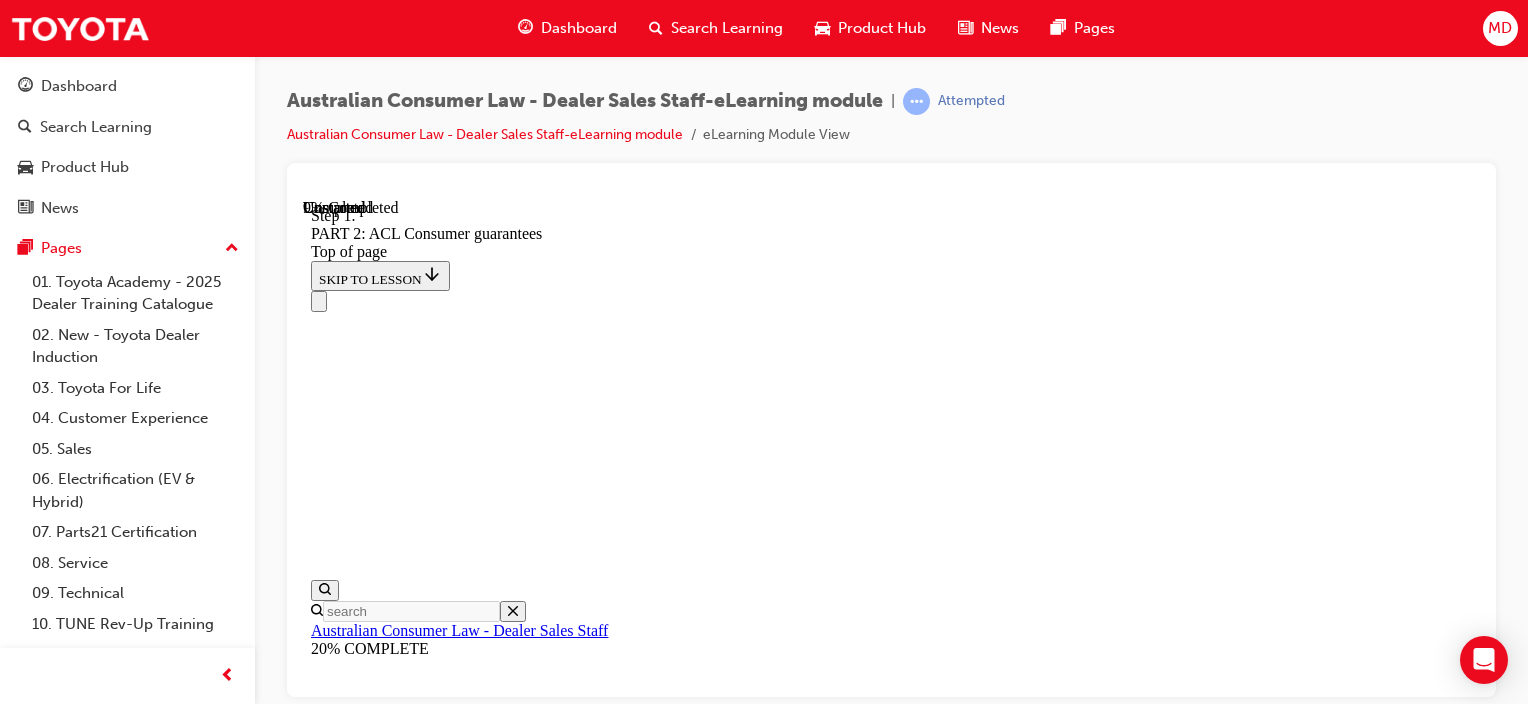 scroll, scrollTop: 3380, scrollLeft: 0, axis: vertical 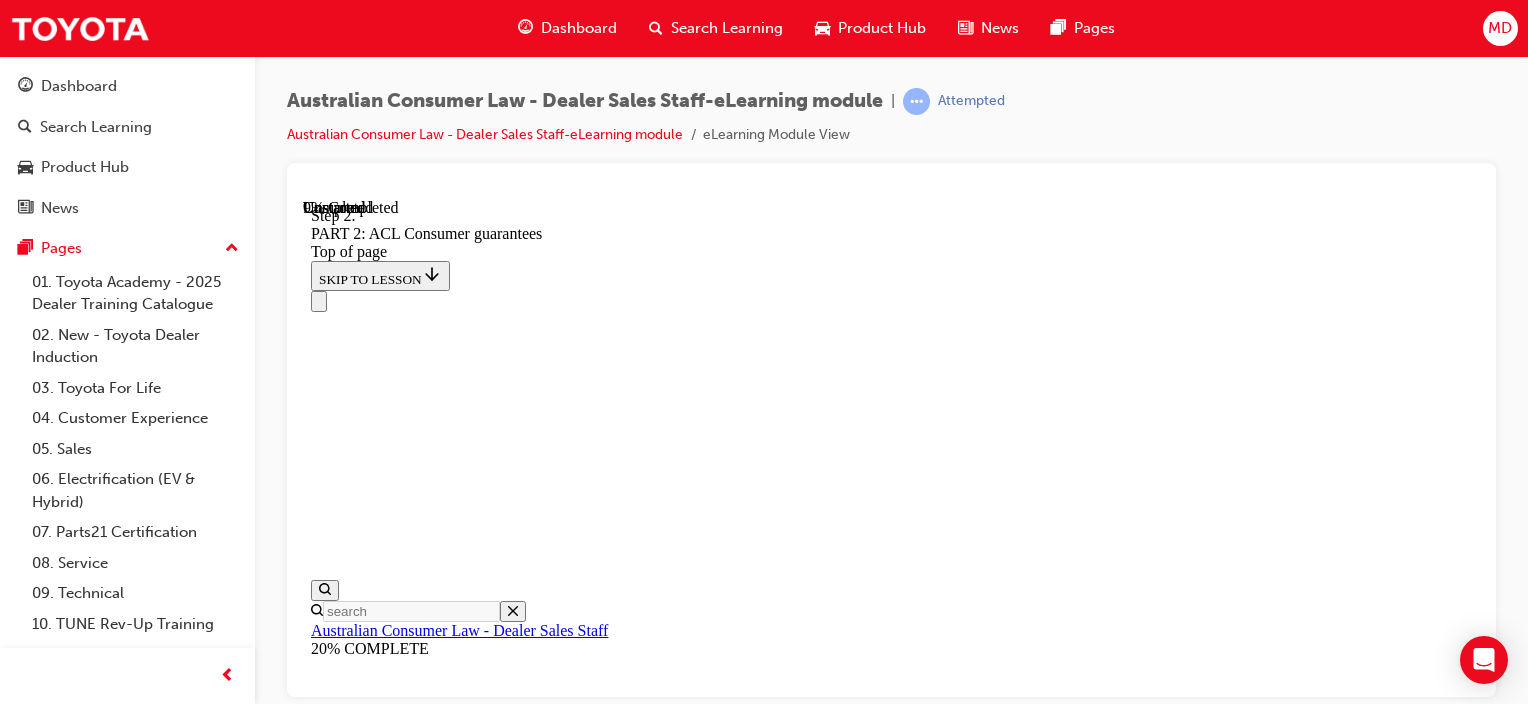 click 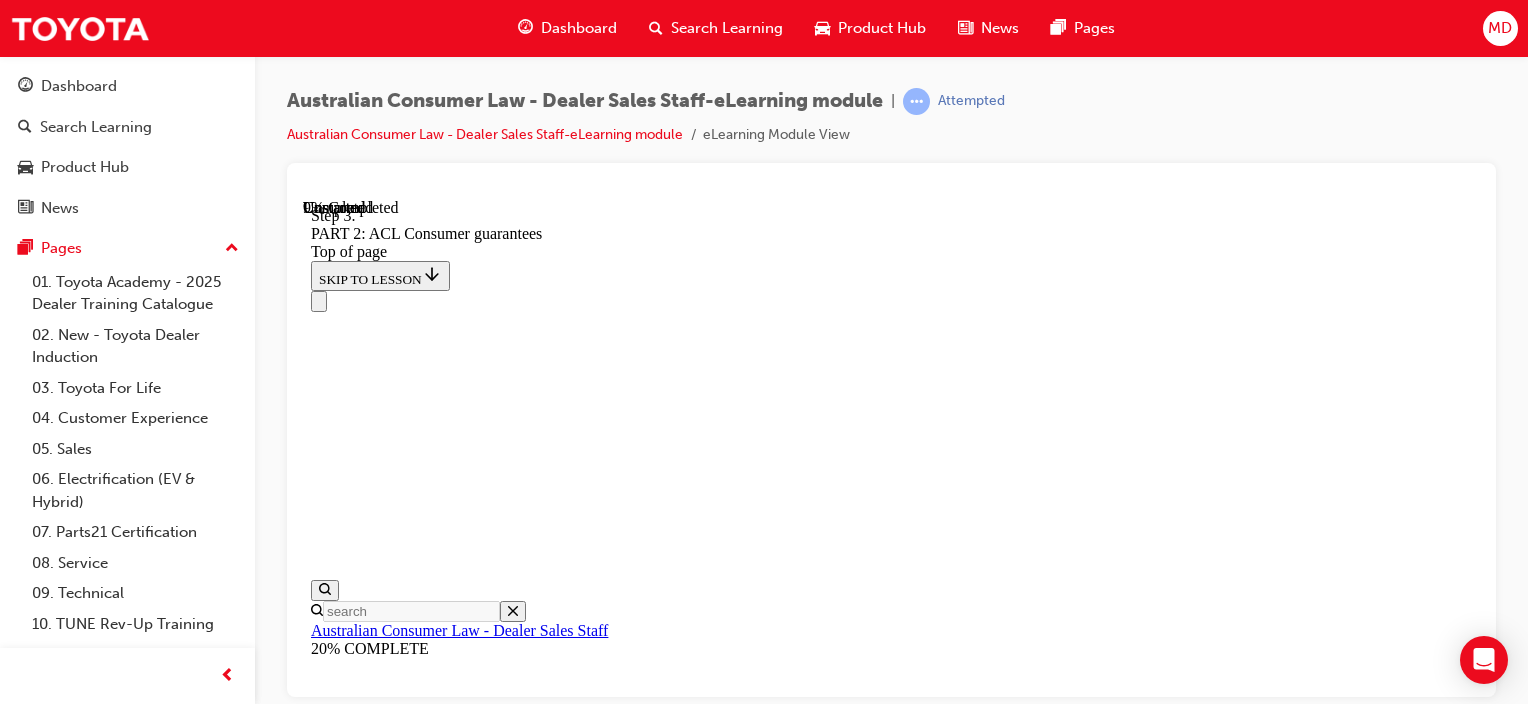click 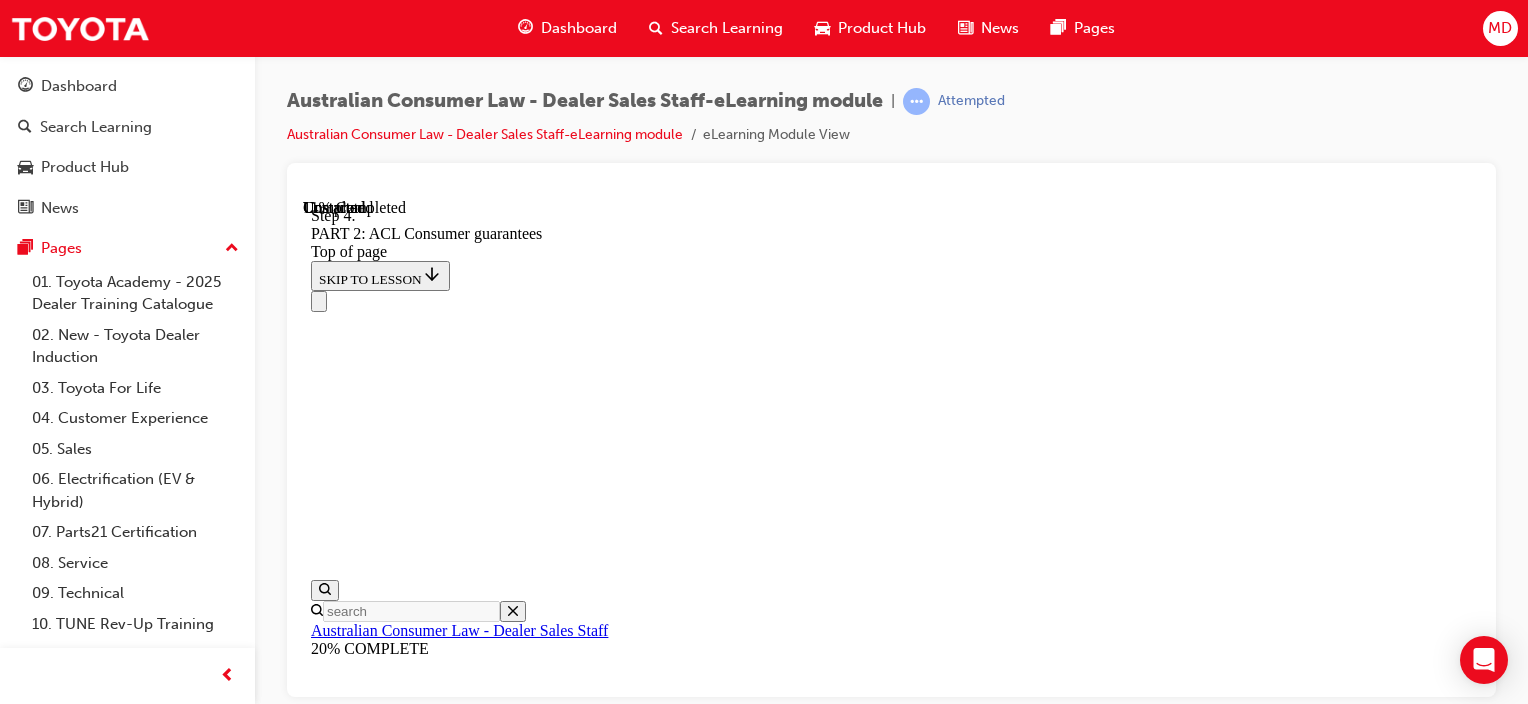 scroll, scrollTop: 3580, scrollLeft: 0, axis: vertical 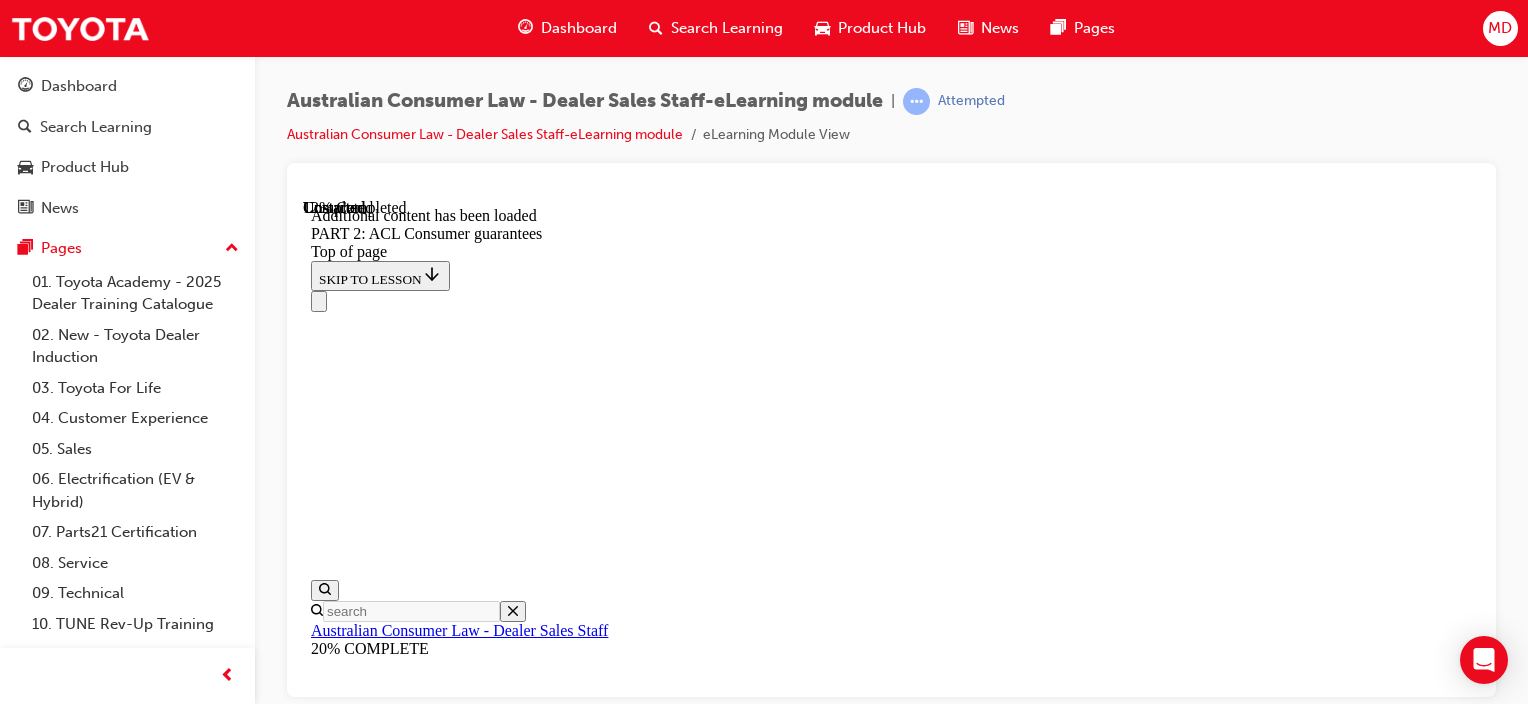click at bounding box center [335, 9747] 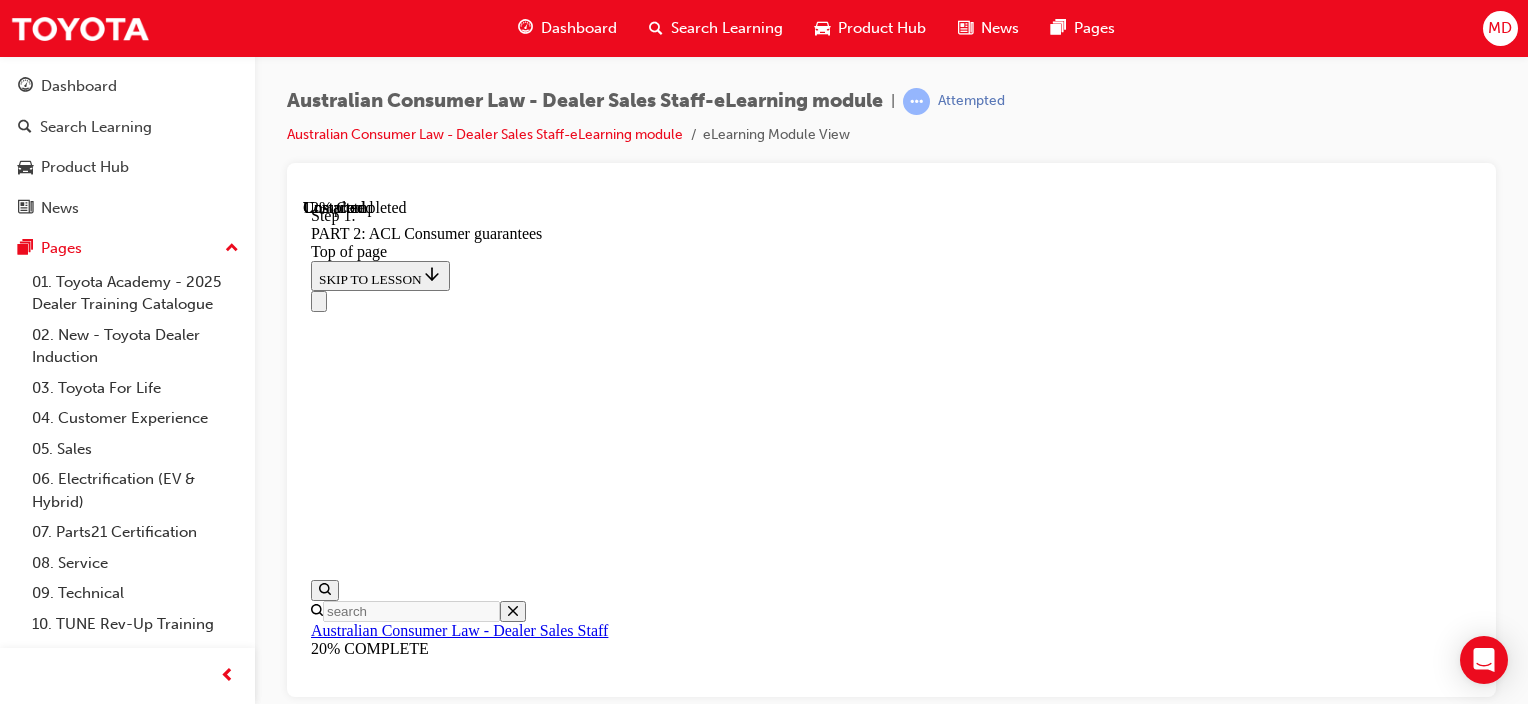 click 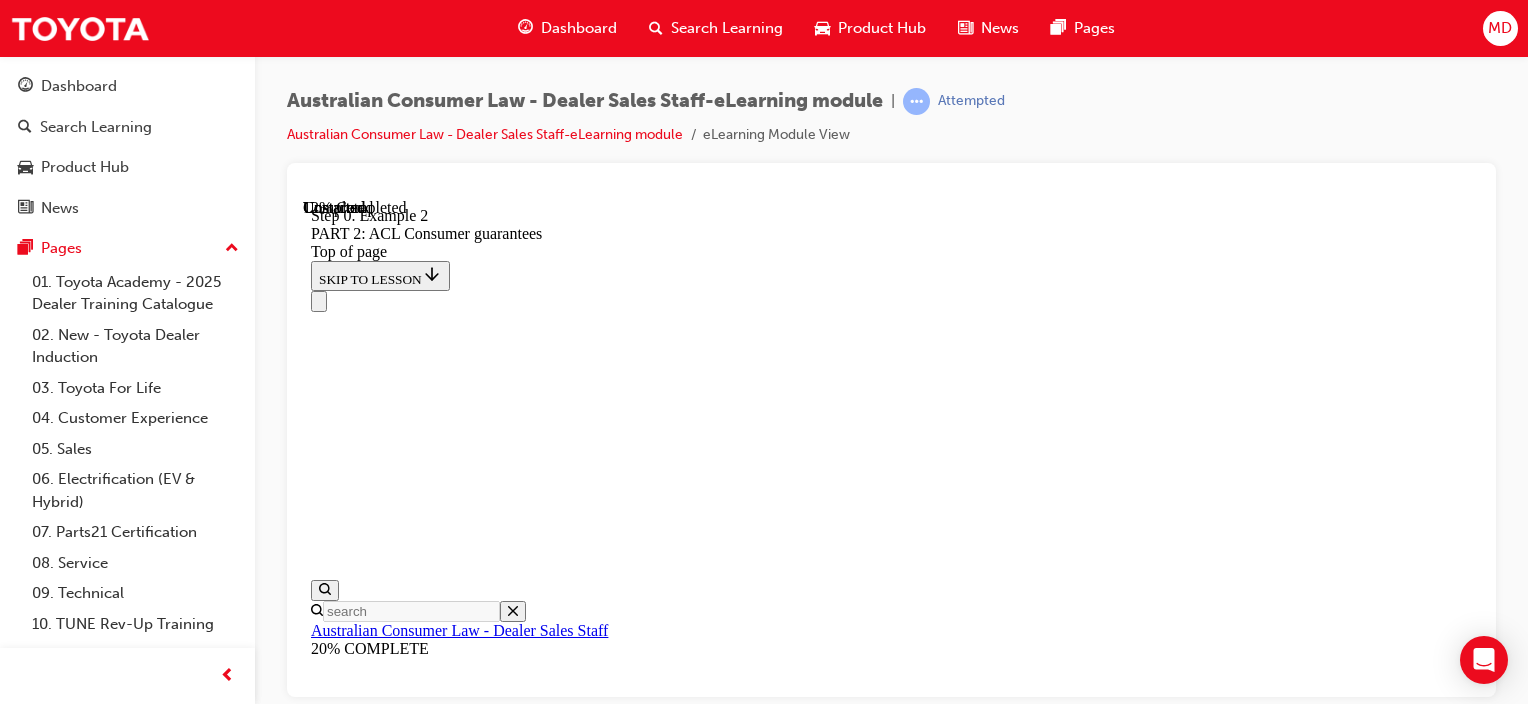 drag, startPoint x: 1044, startPoint y: 606, endPoint x: 1138, endPoint y: 626, distance: 96.10411 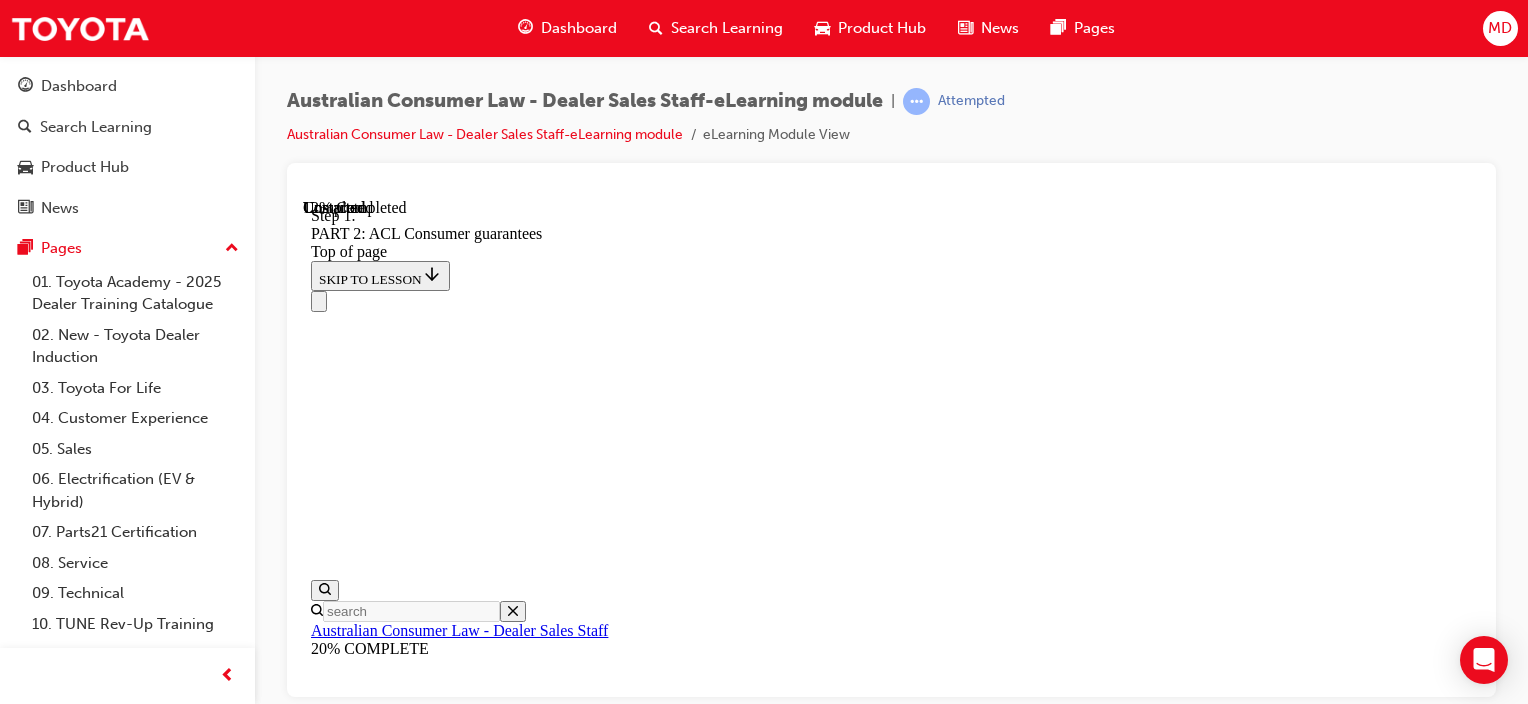 click 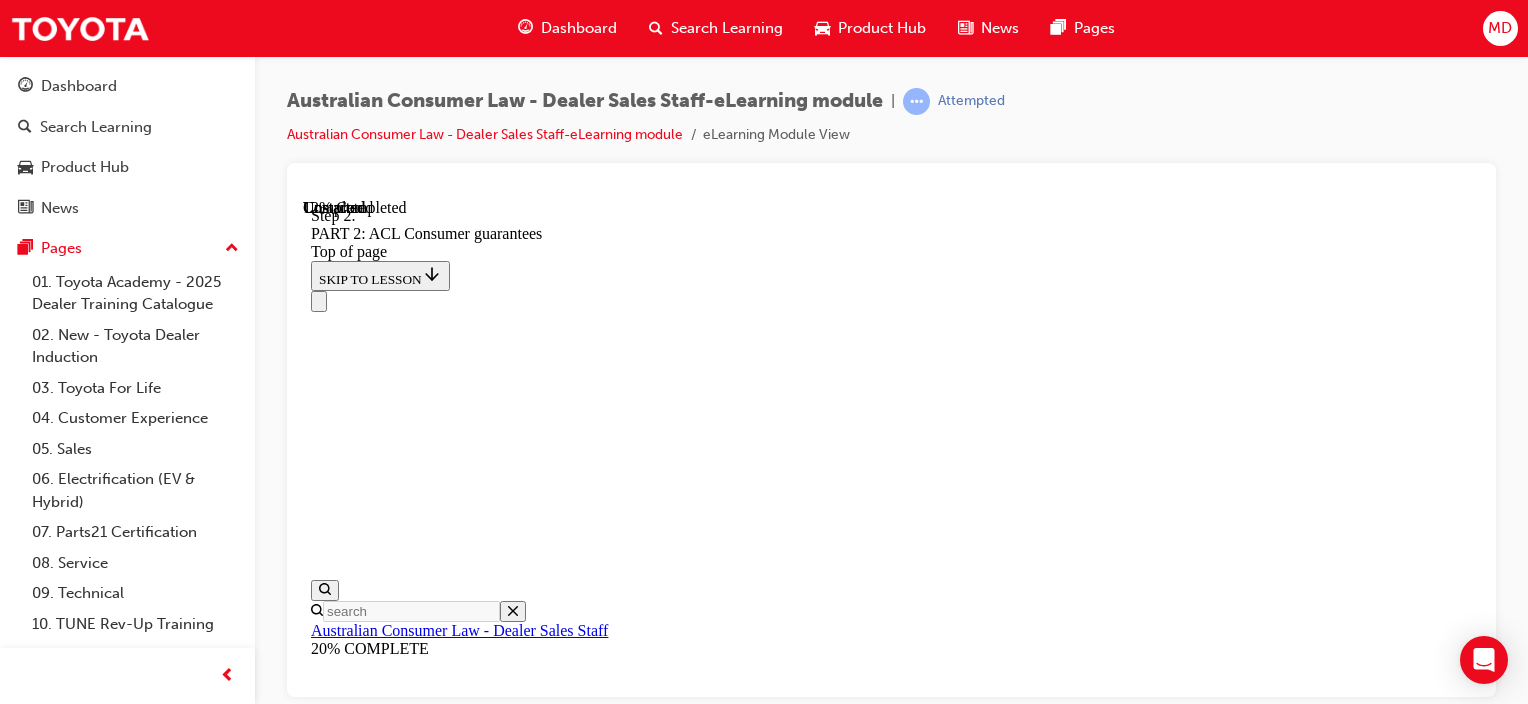 click 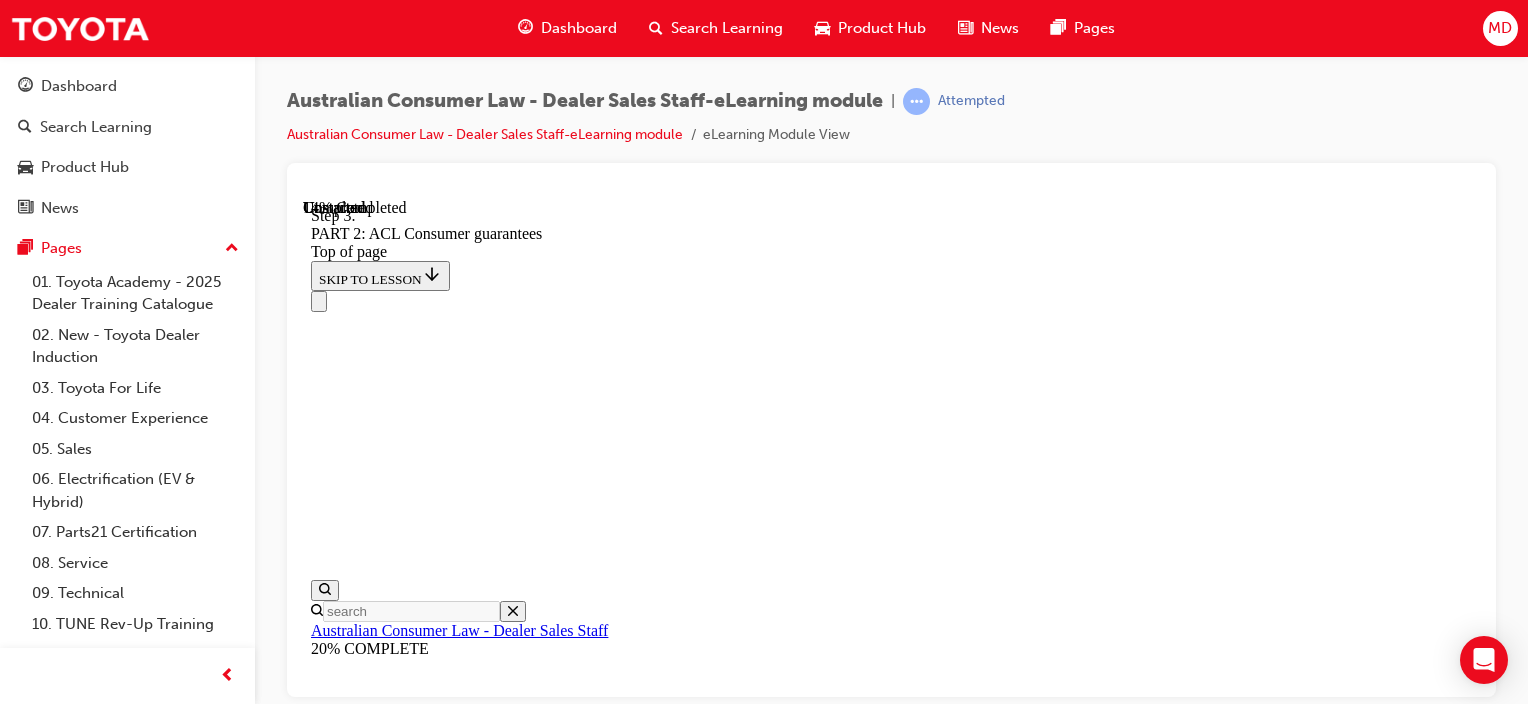 click on "CONTINUE" at bounding box center [353, 10188] 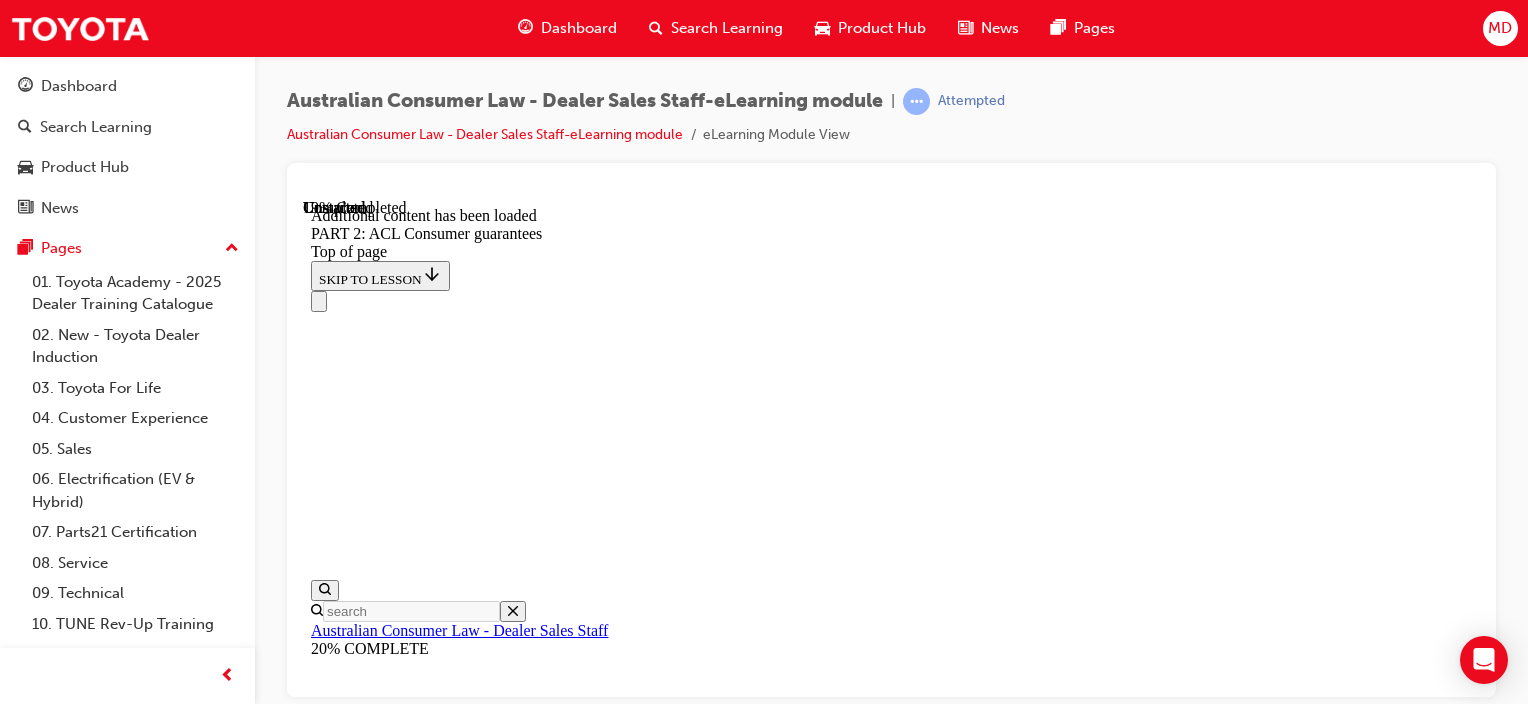 scroll, scrollTop: 4760, scrollLeft: 0, axis: vertical 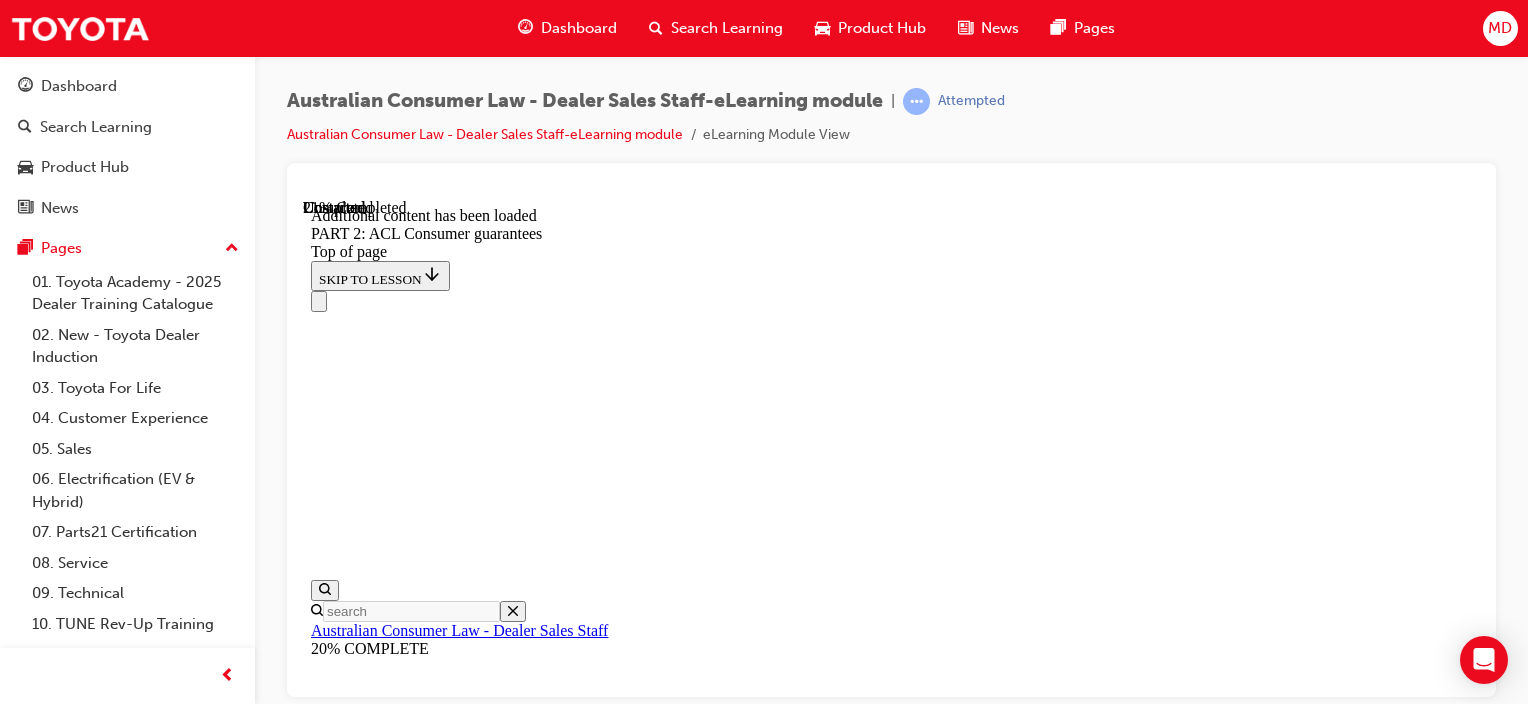 click on "CONTINUE" at bounding box center [353, 10918] 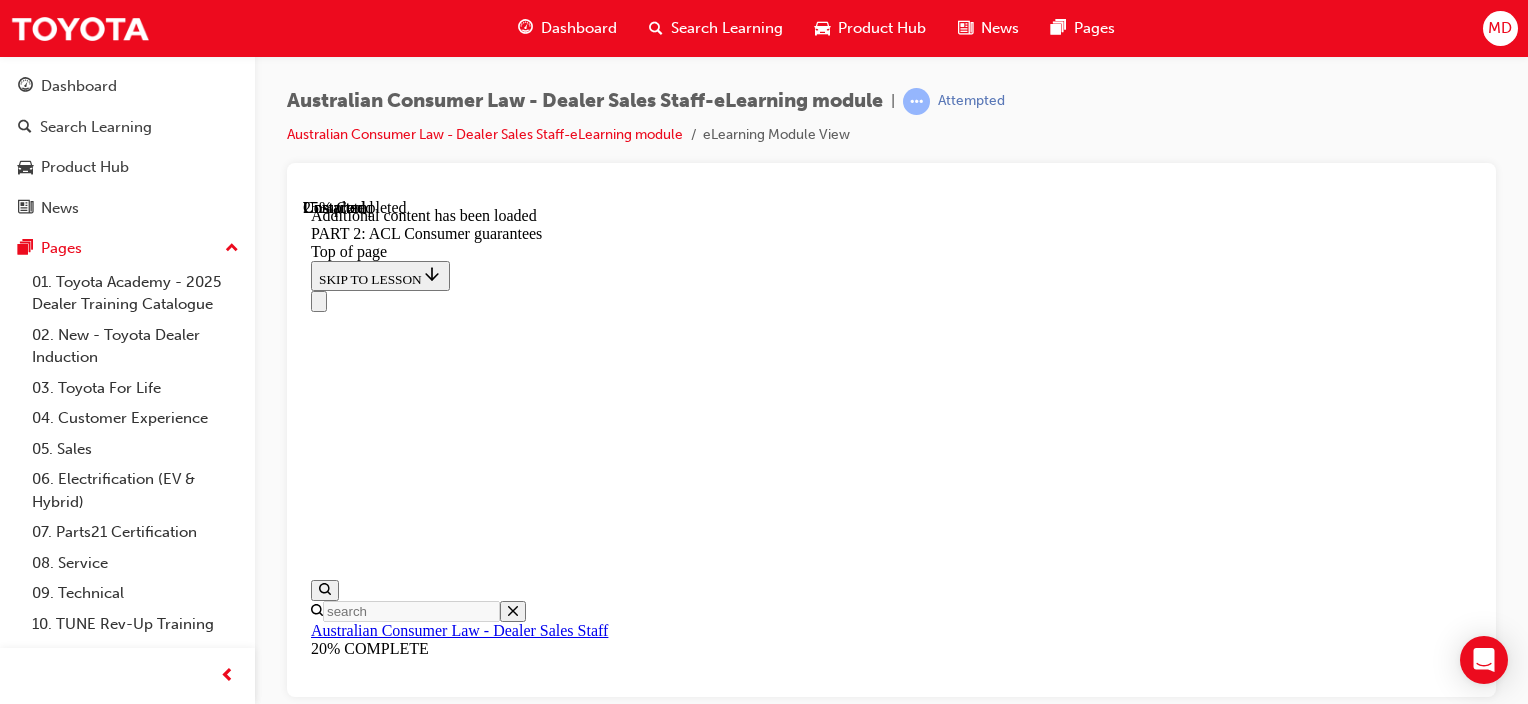 scroll, scrollTop: 6354, scrollLeft: 0, axis: vertical 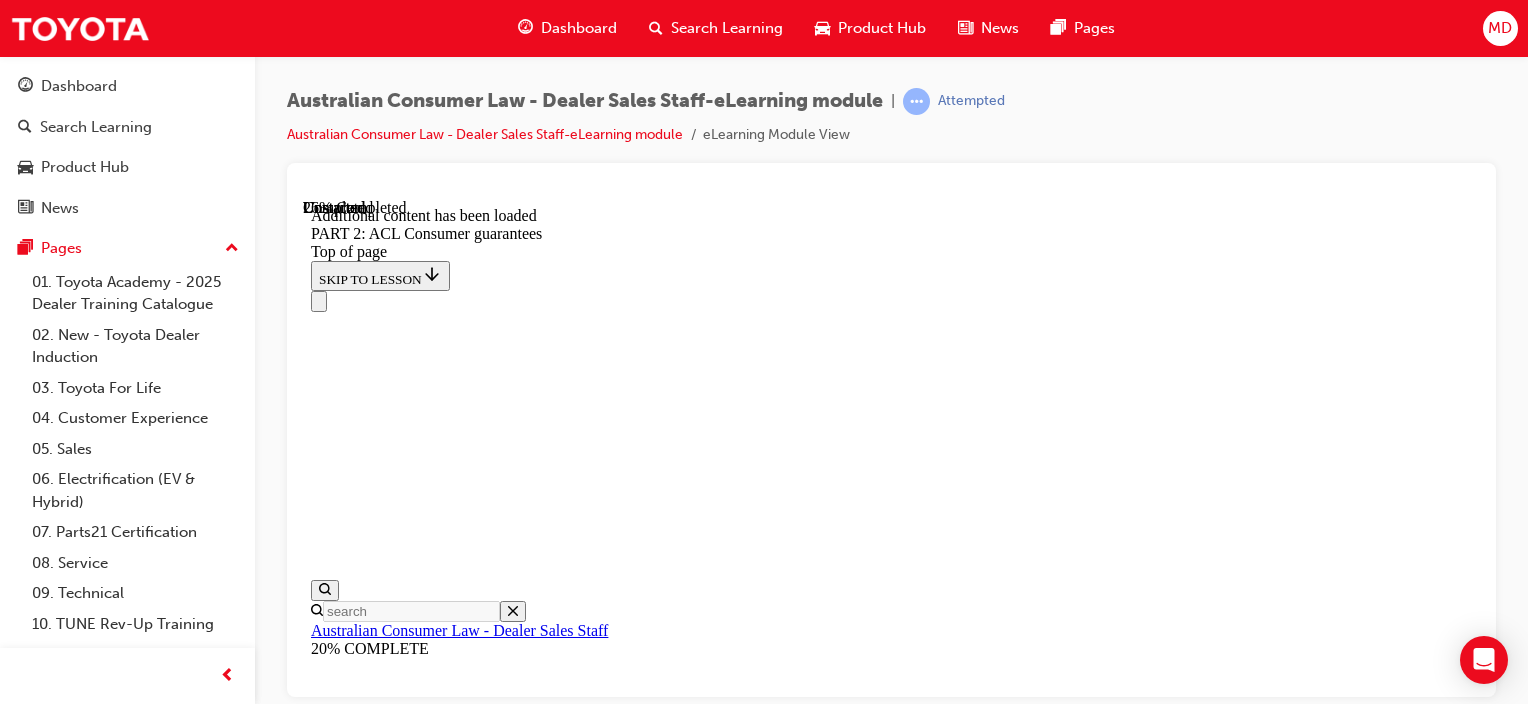 click on "CONTINUE" at bounding box center [353, 11513] 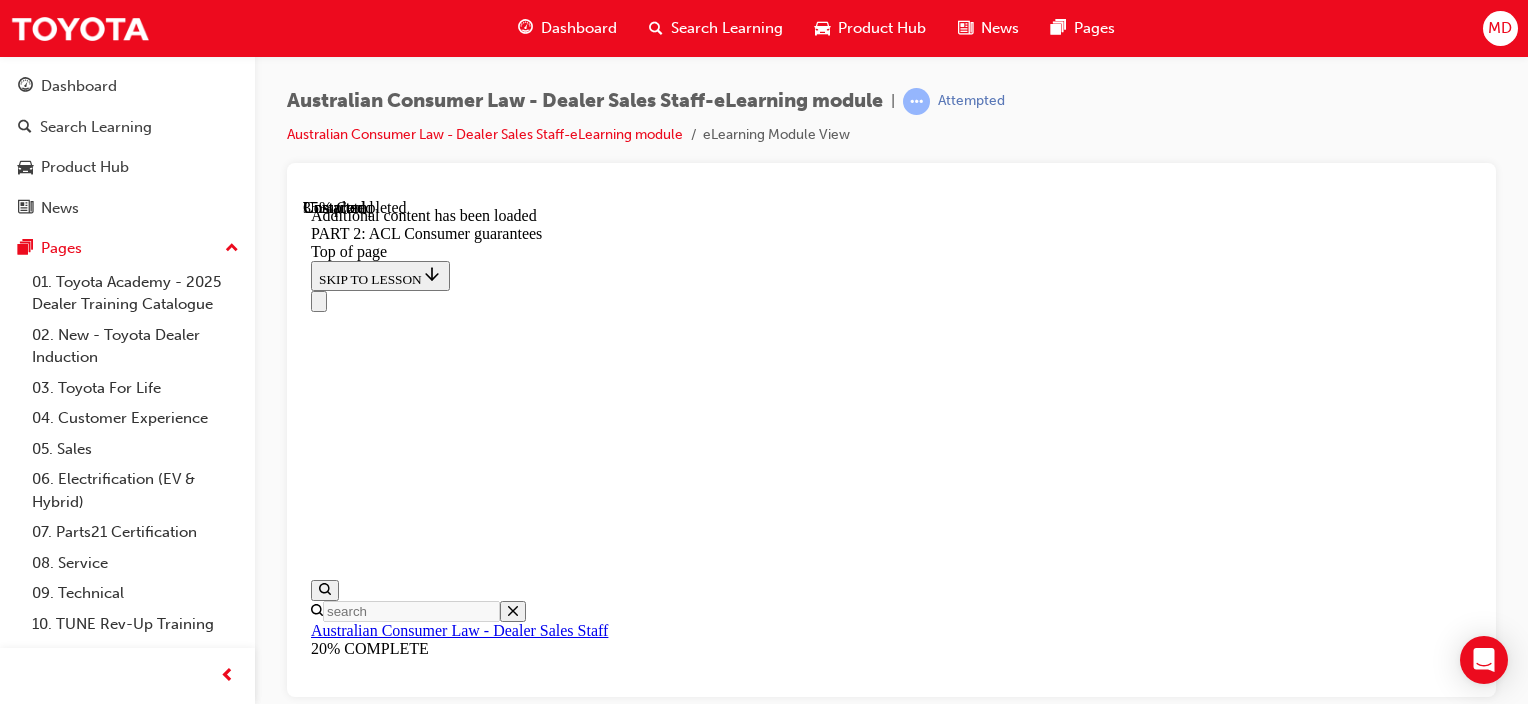 scroll, scrollTop: 9123, scrollLeft: 0, axis: vertical 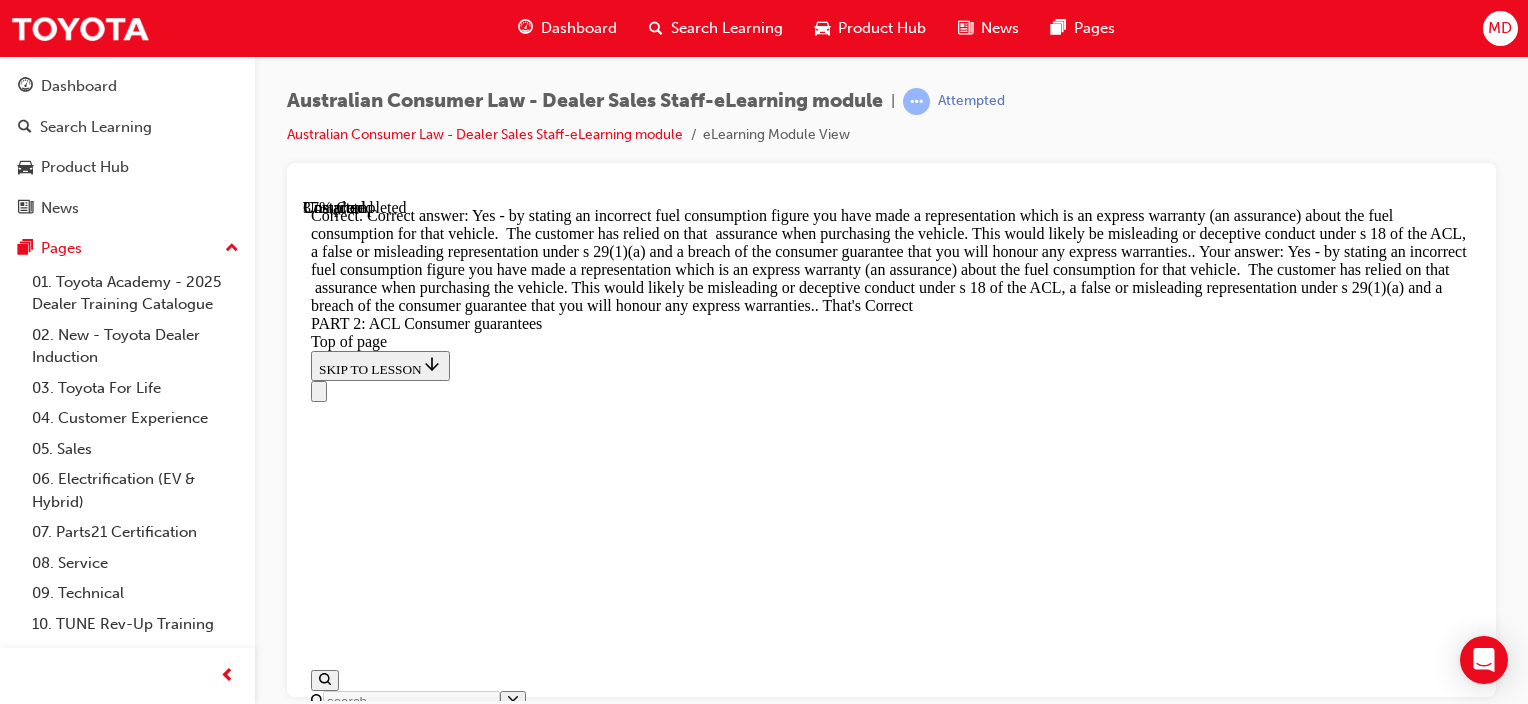 click on "CONTINUE" at bounding box center [353, 17227] 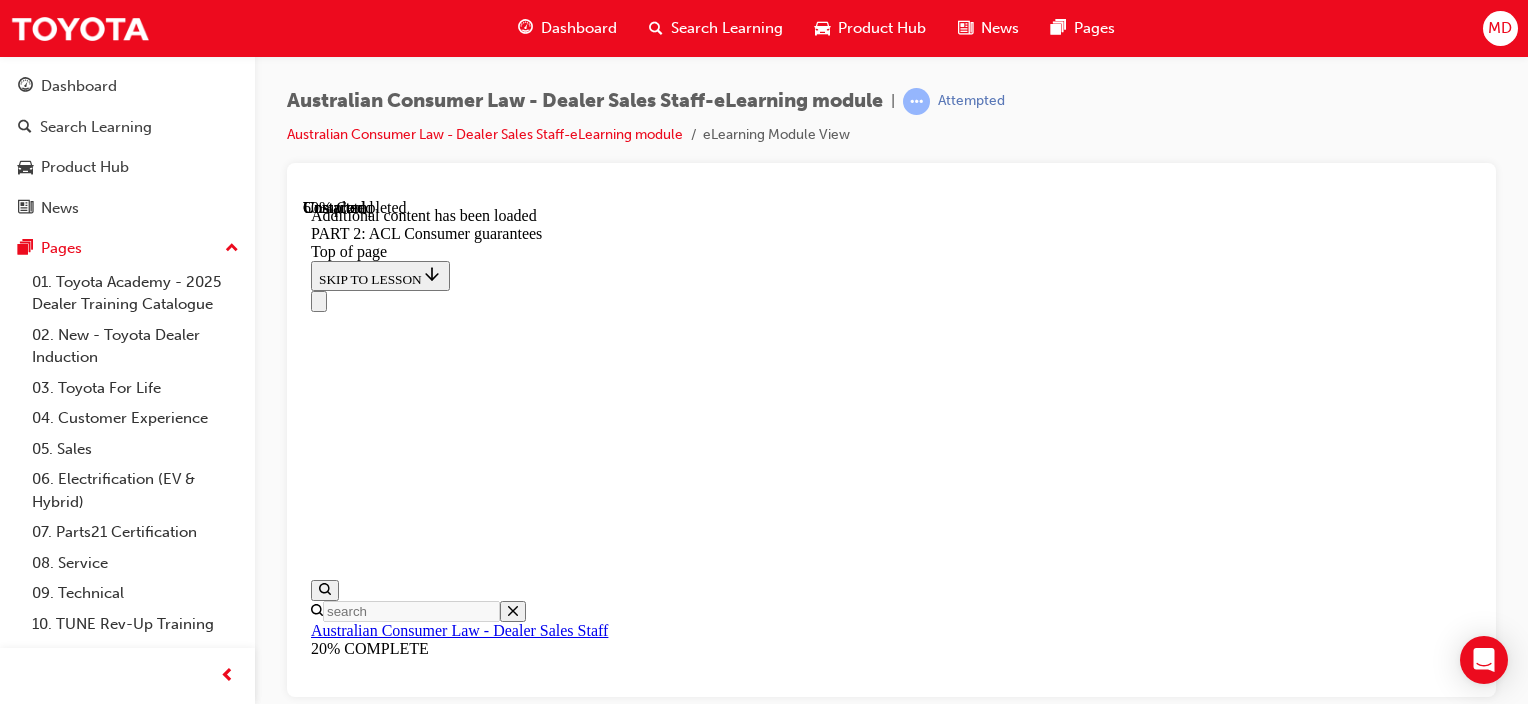 scroll, scrollTop: 13441, scrollLeft: 0, axis: vertical 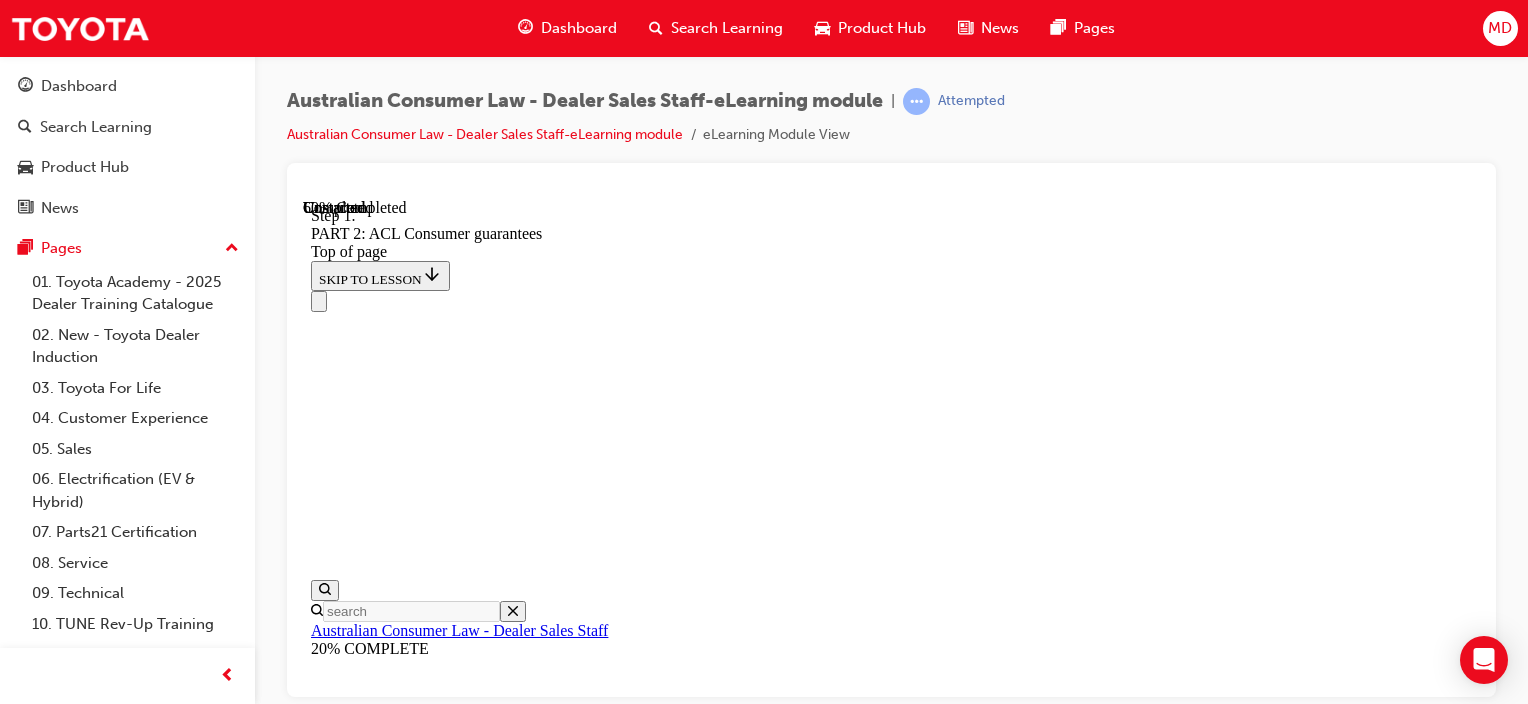 click 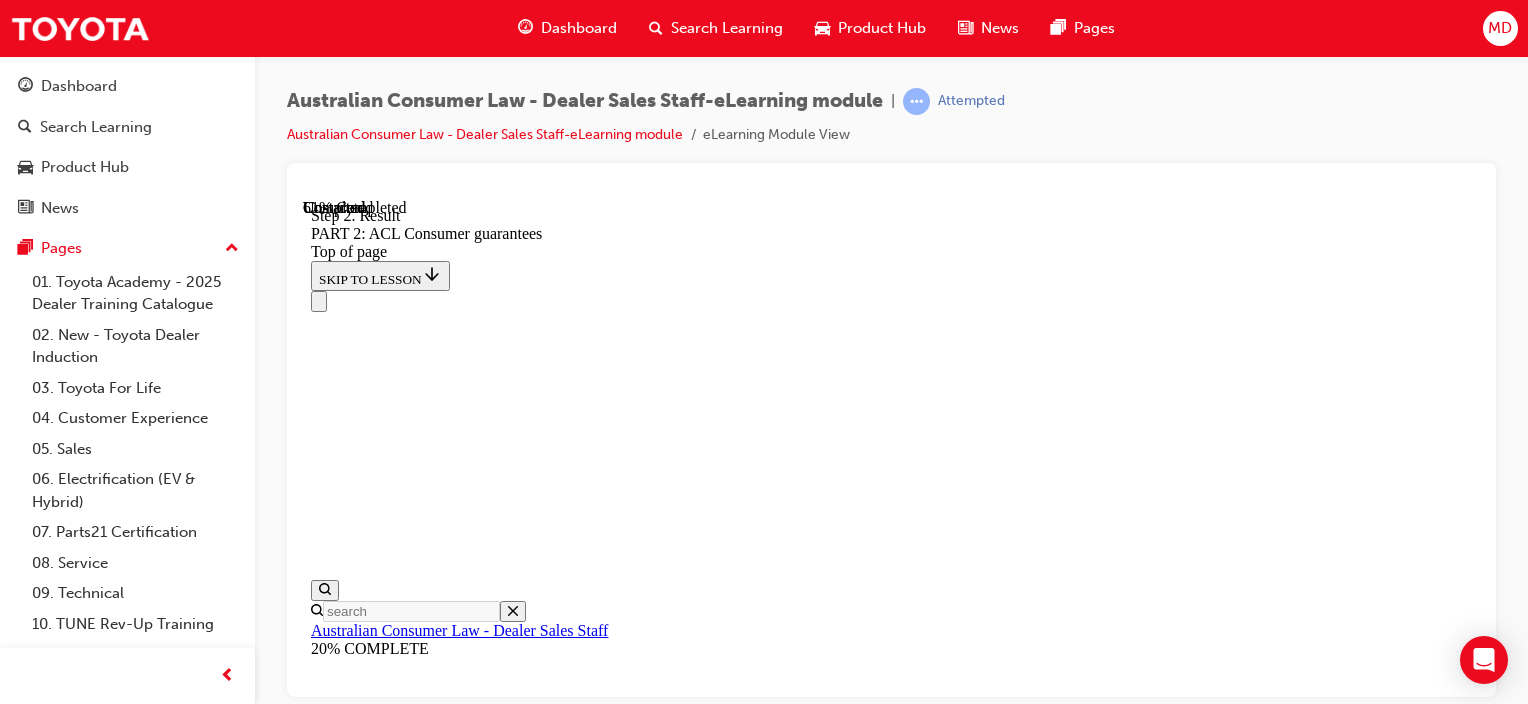 click on "CONTINUE" at bounding box center [353, 20888] 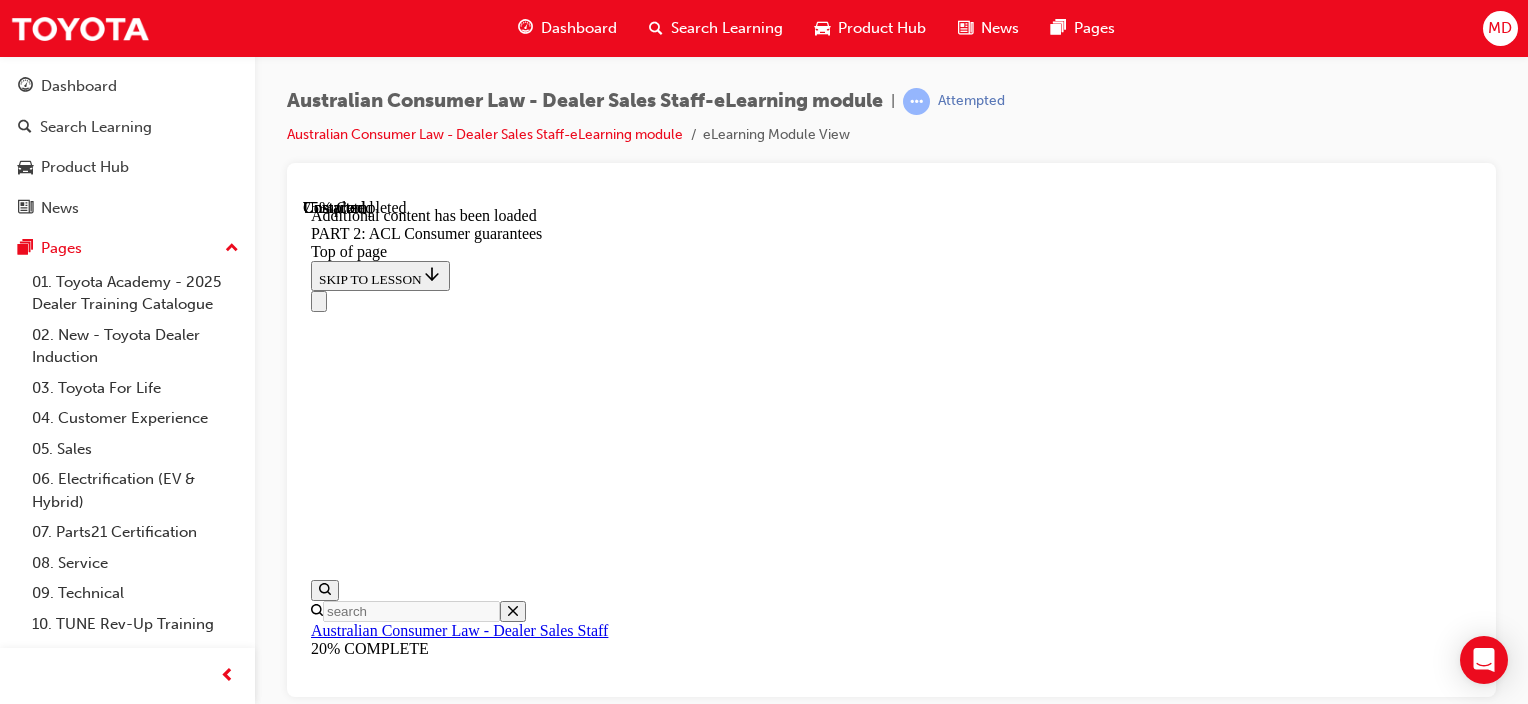 scroll, scrollTop: 17653, scrollLeft: 0, axis: vertical 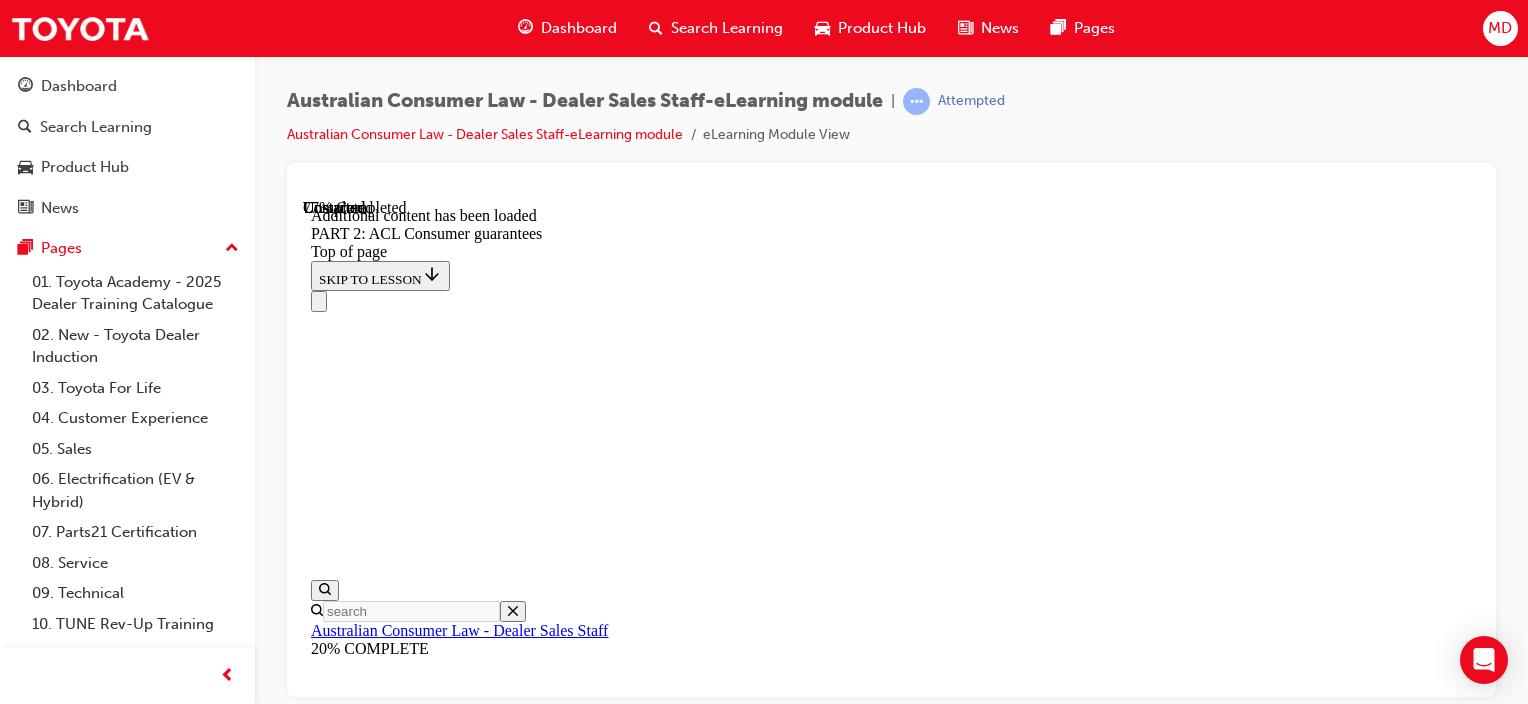 click on "CONTINUE" at bounding box center (353, 24573) 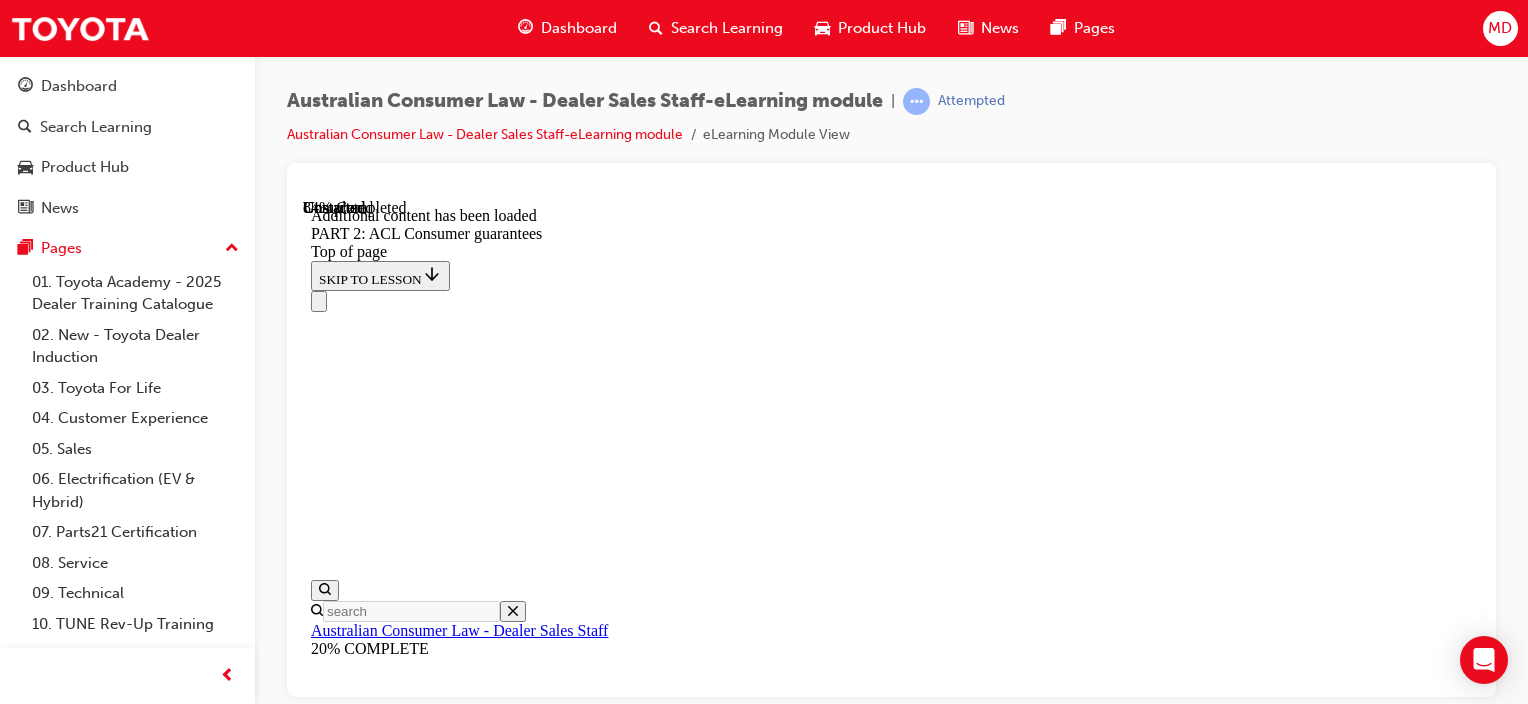scroll, scrollTop: 21044, scrollLeft: 0, axis: vertical 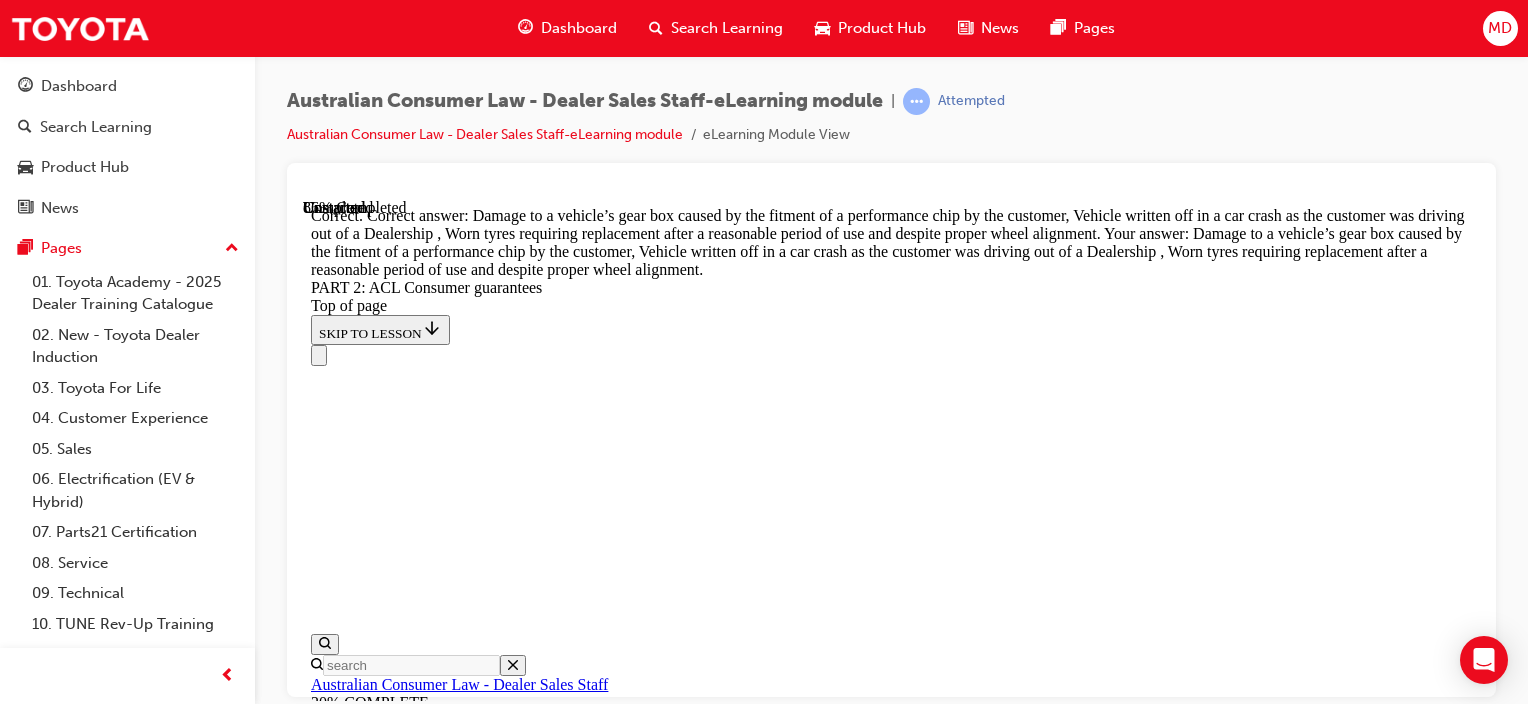 click on "CONTINUE" at bounding box center [353, 29759] 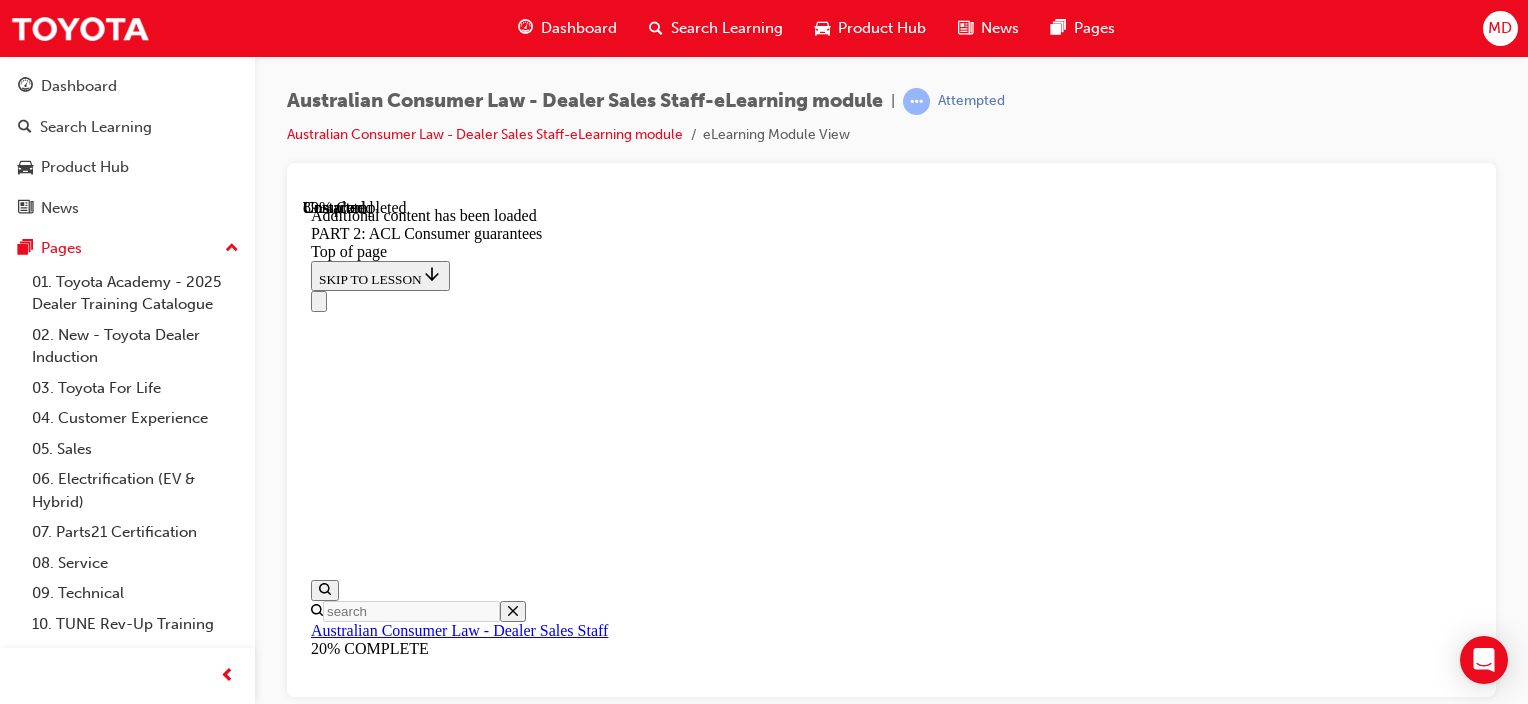scroll, scrollTop: 23537, scrollLeft: 0, axis: vertical 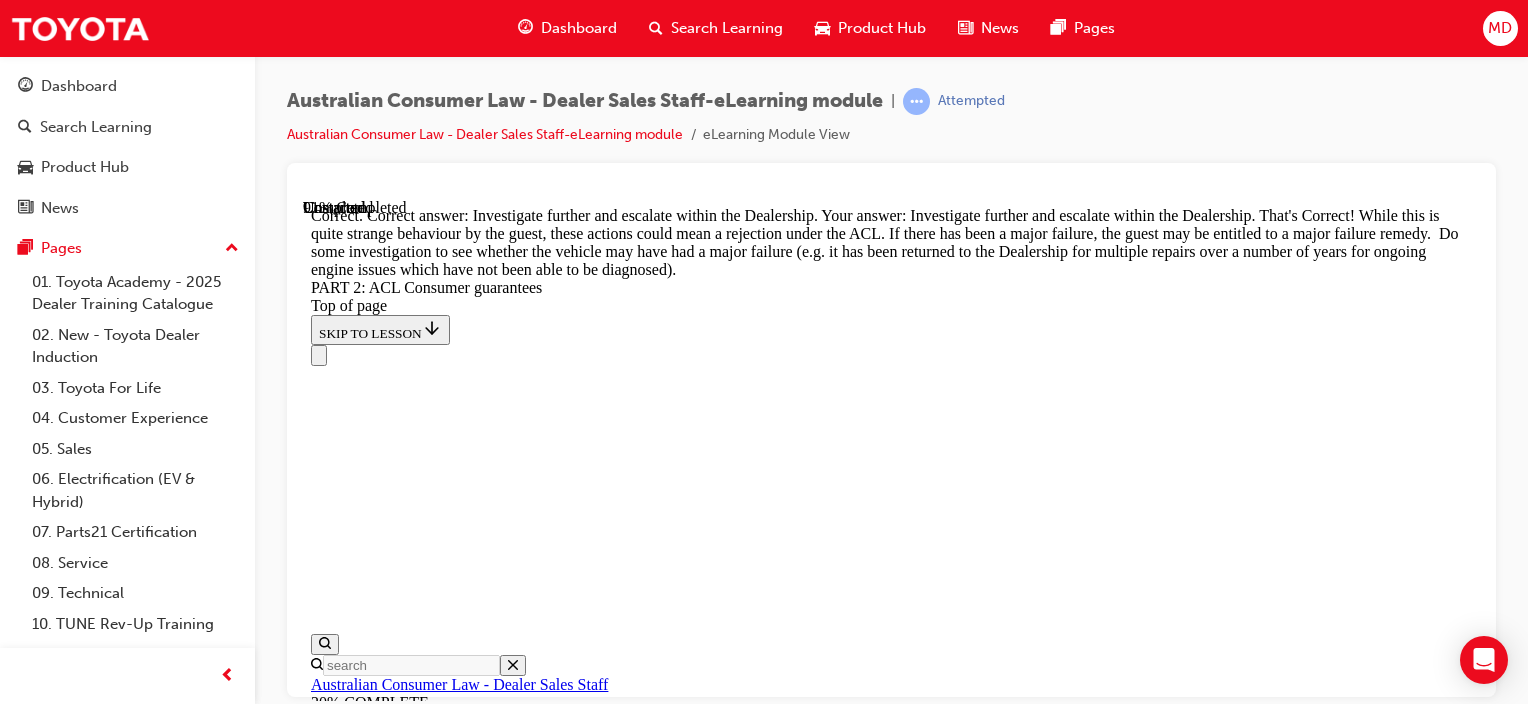 click on "CONTINUE" at bounding box center [353, 36978] 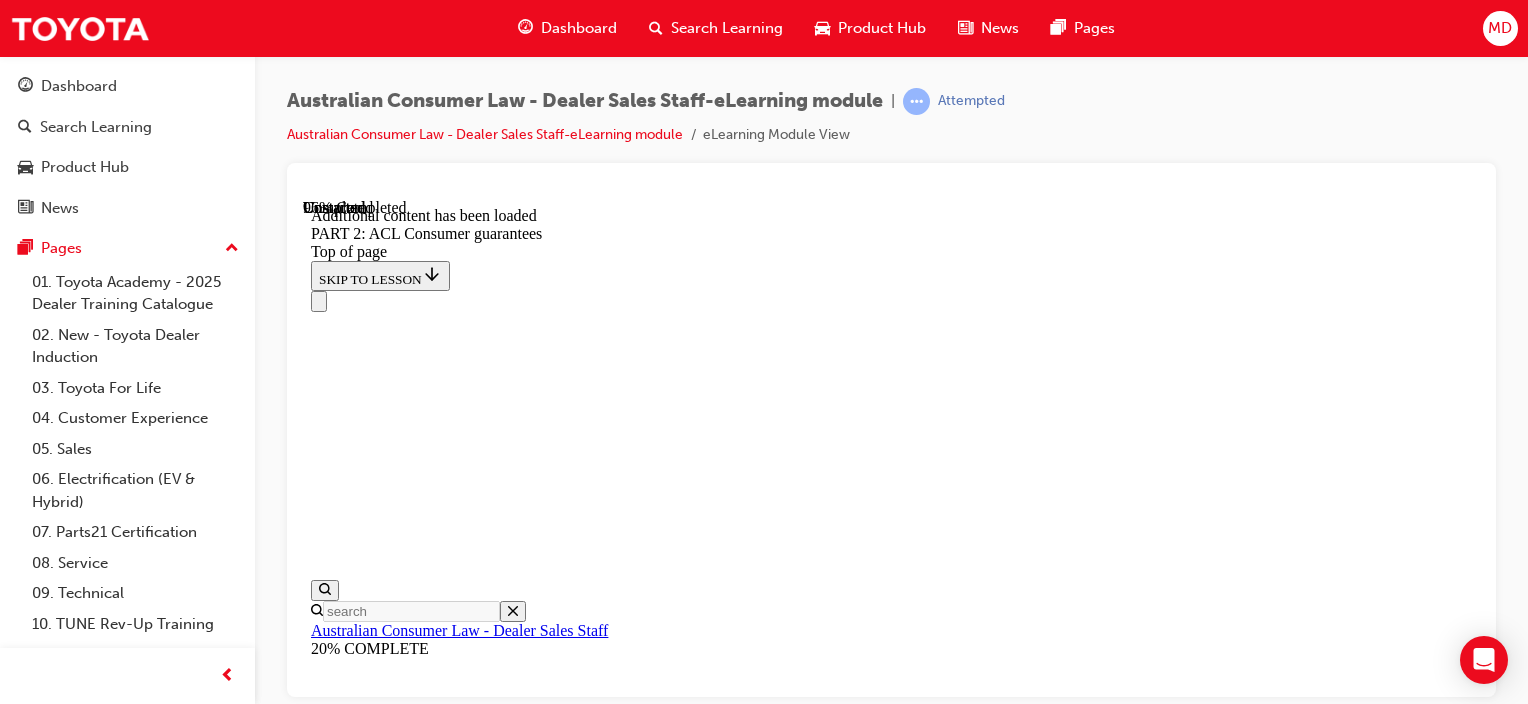scroll, scrollTop: 25908, scrollLeft: 0, axis: vertical 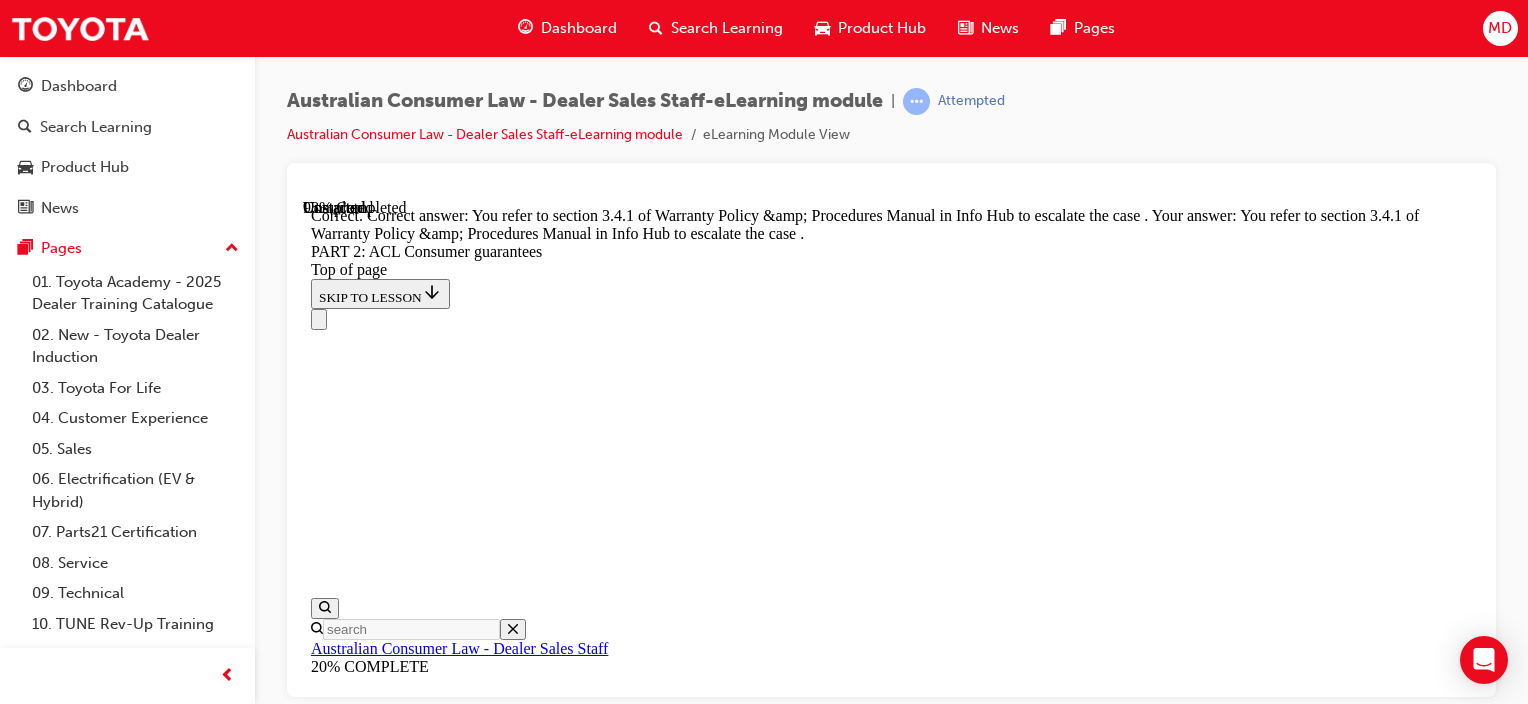 click on "CONTINUE" at bounding box center (353, 42415) 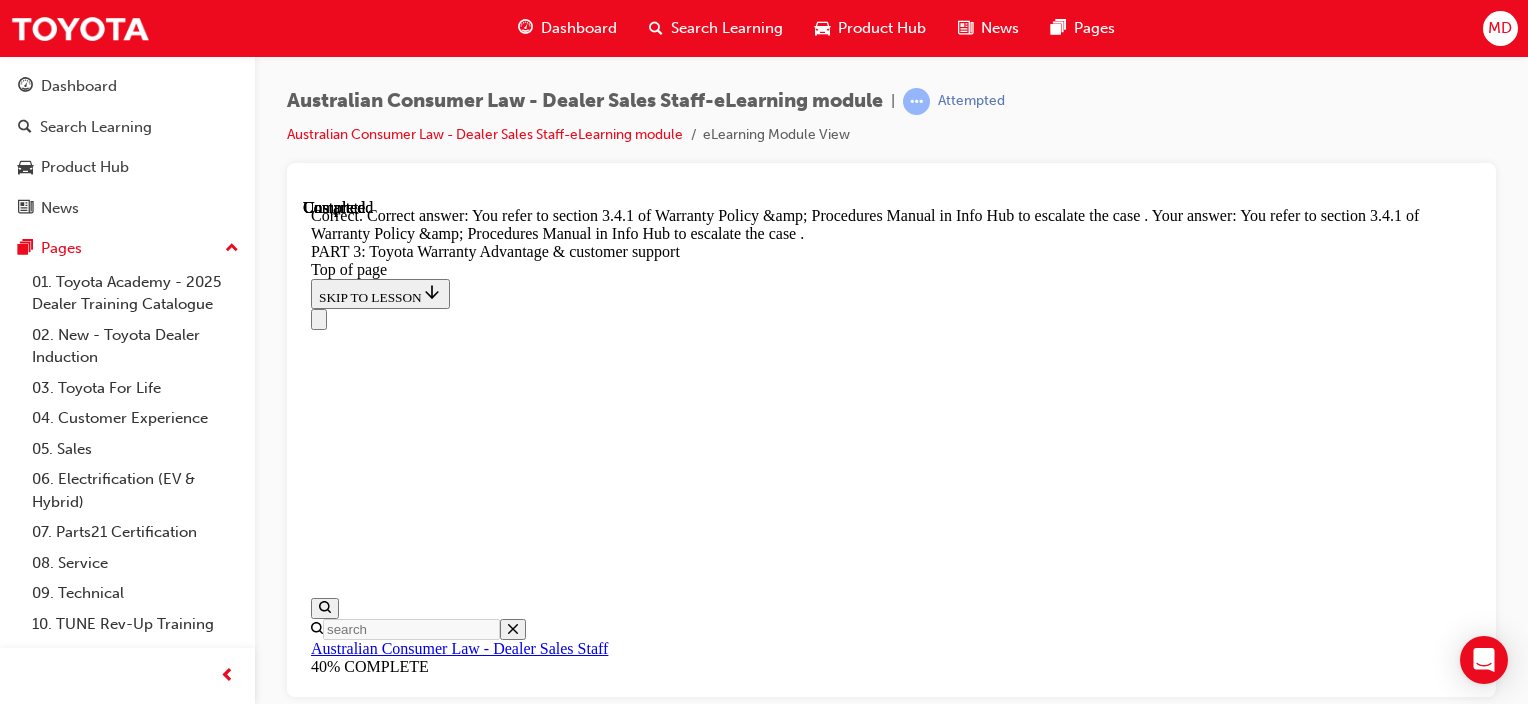 scroll, scrollTop: 0, scrollLeft: 0, axis: both 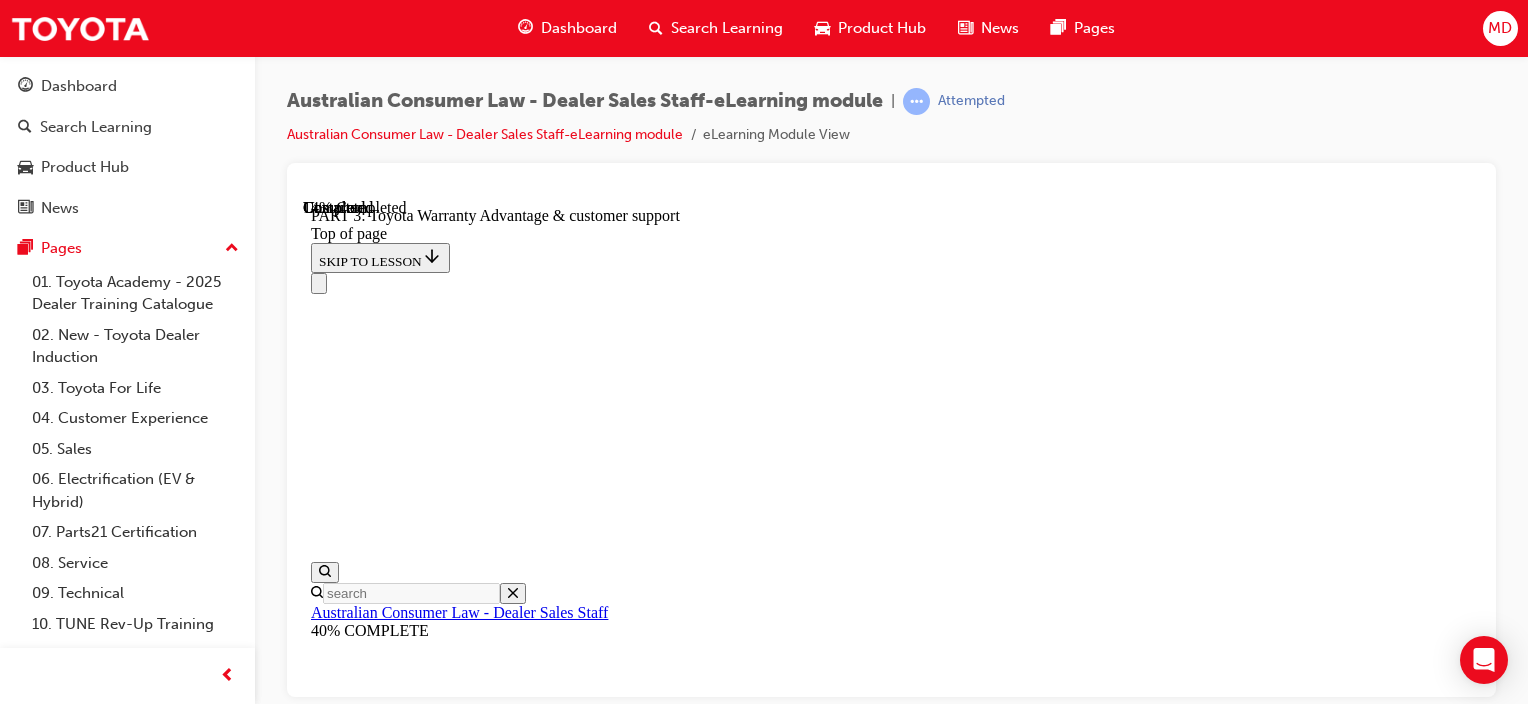 drag, startPoint x: 1168, startPoint y: 374, endPoint x: 1168, endPoint y: 386, distance: 12 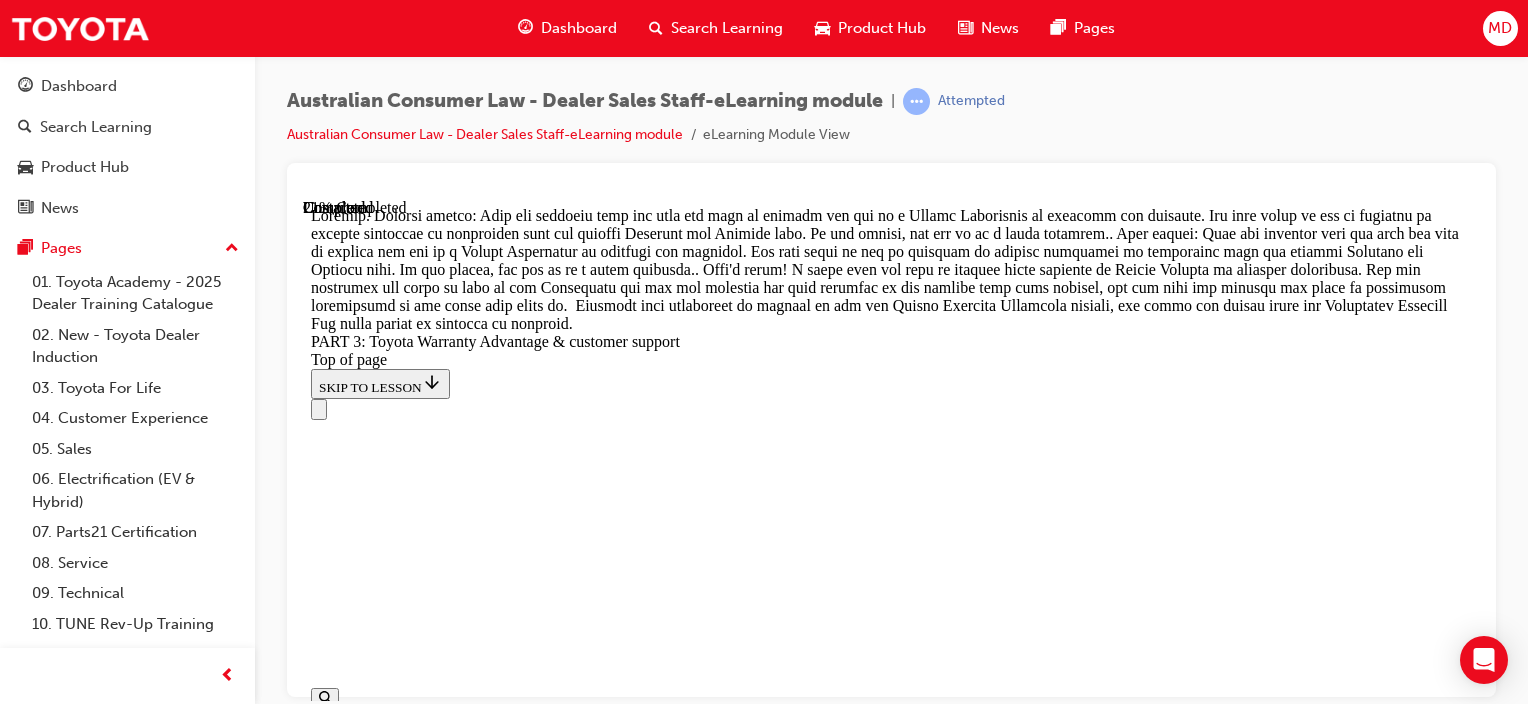 scroll, scrollTop: 2240, scrollLeft: 0, axis: vertical 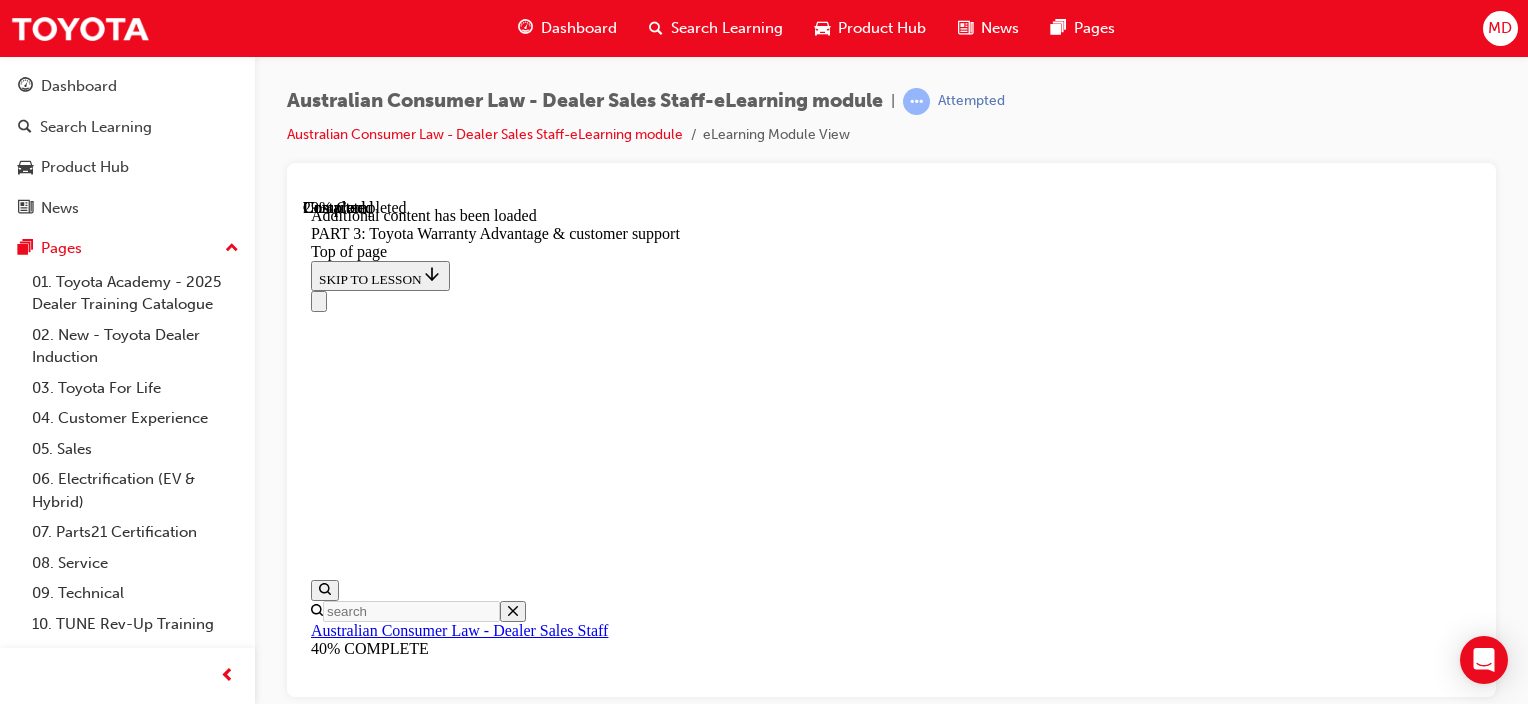 click on "Yes" at bounding box center (891, 15122) 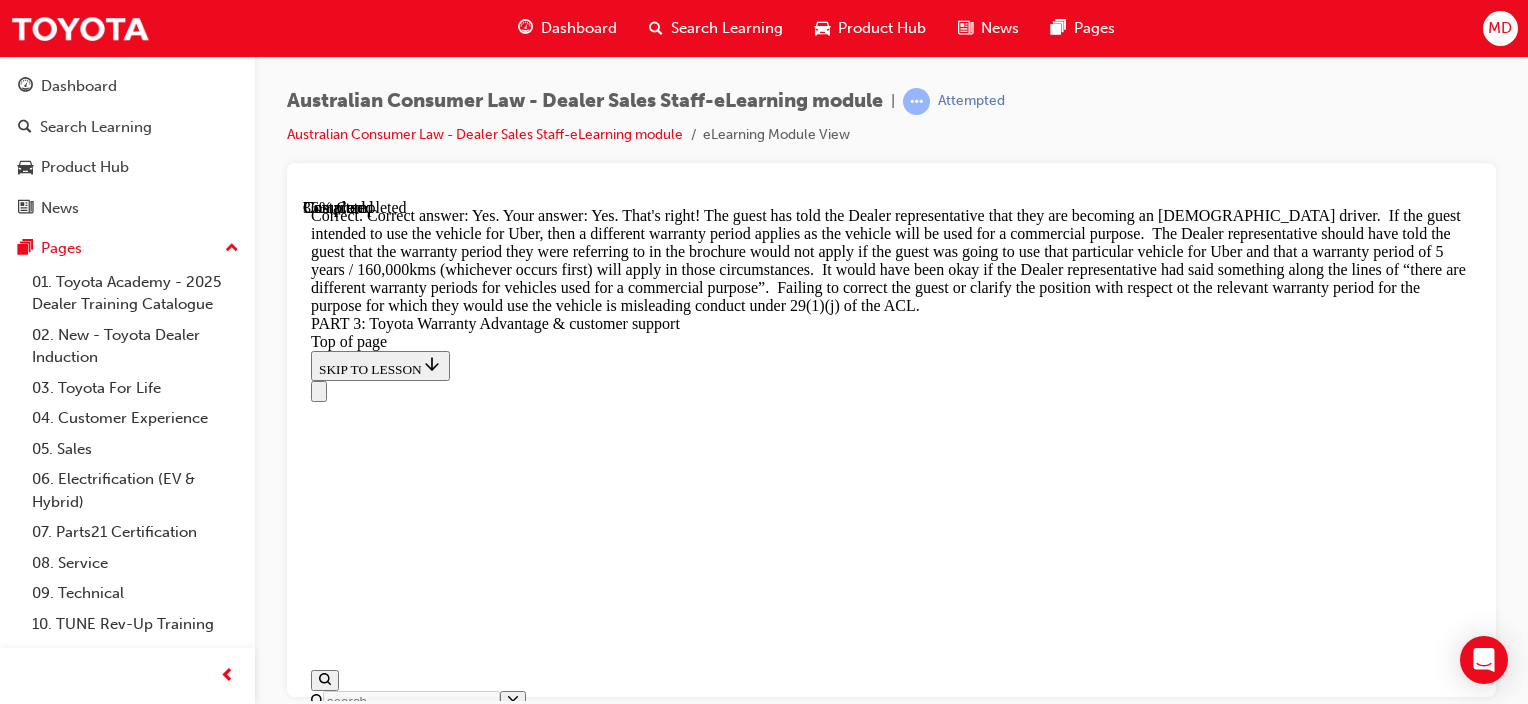 click on "CONTINUE" at bounding box center [353, 17646] 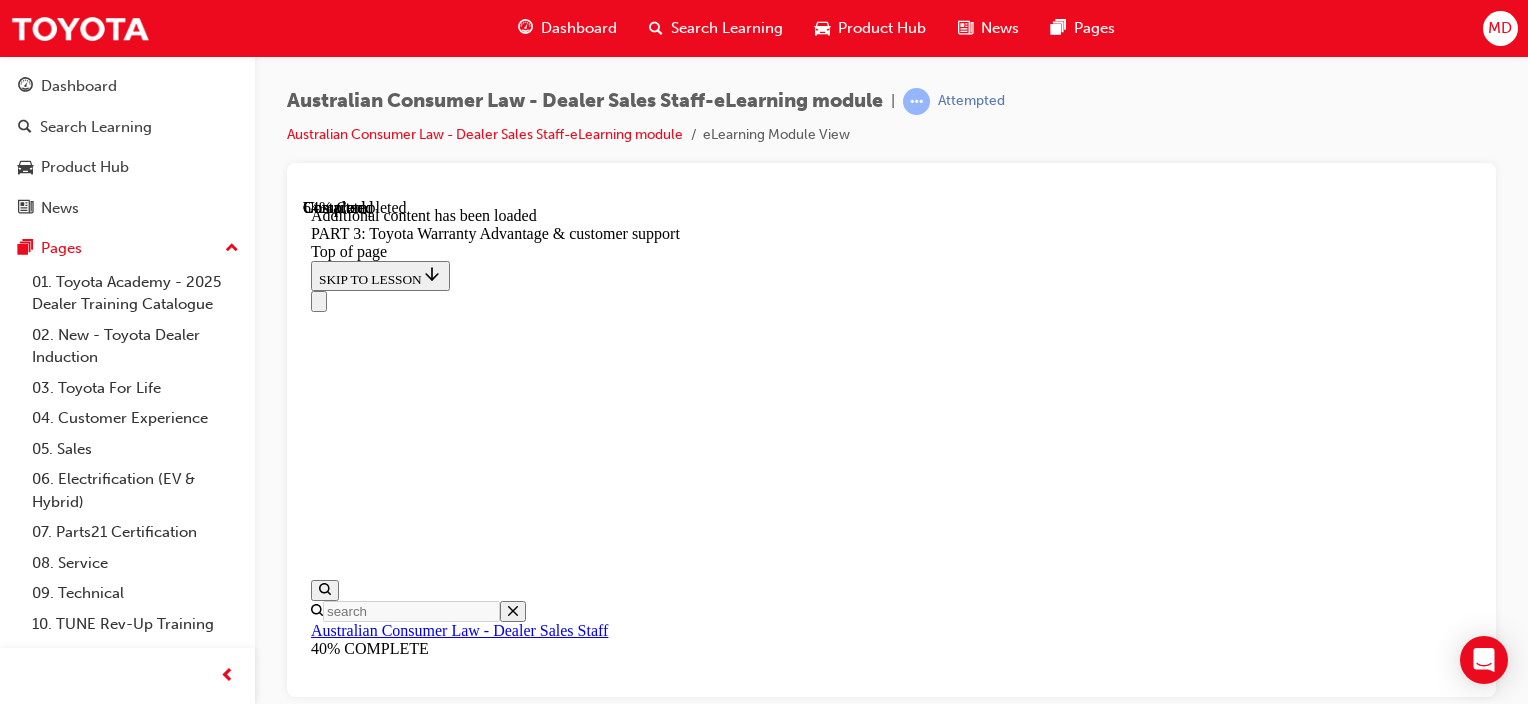 scroll, scrollTop: 5755, scrollLeft: 0, axis: vertical 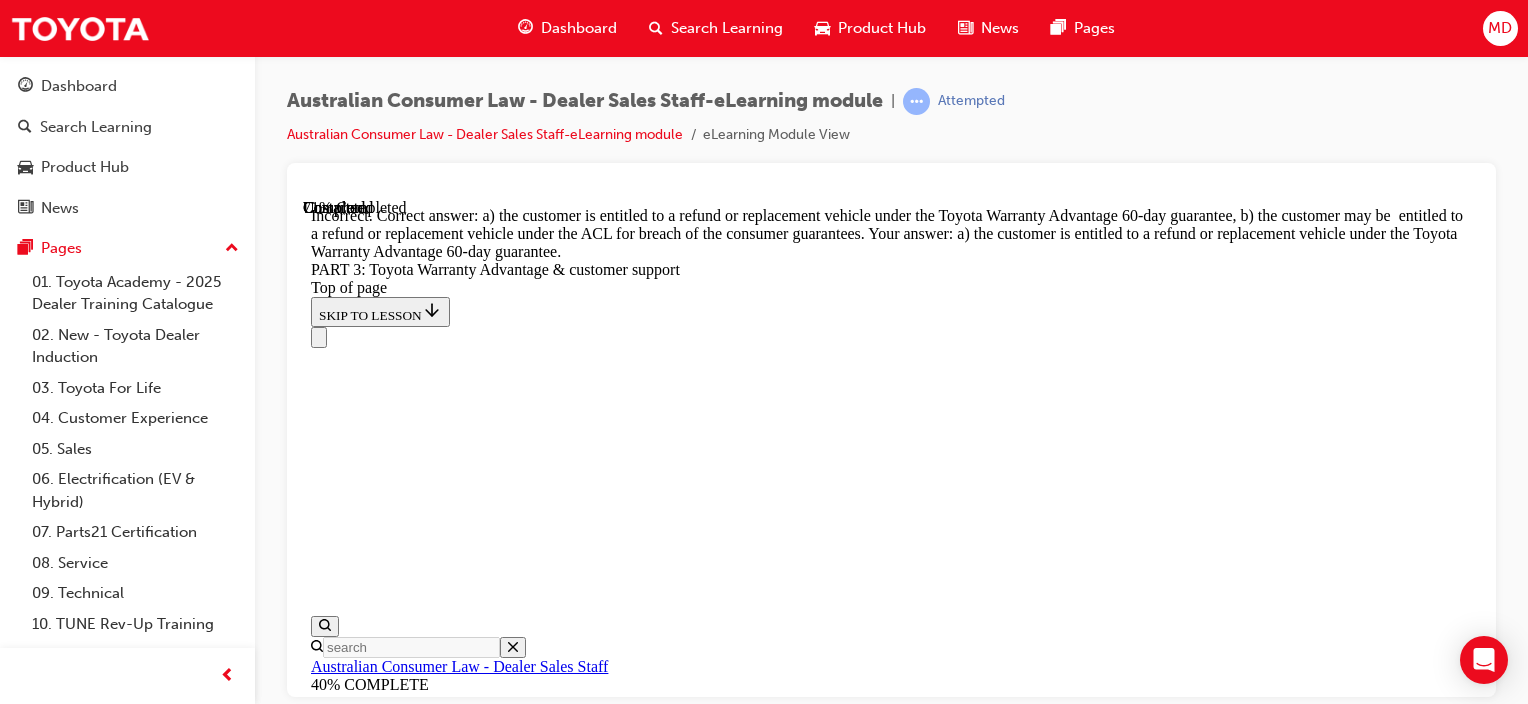 click at bounding box center [359, 22200] 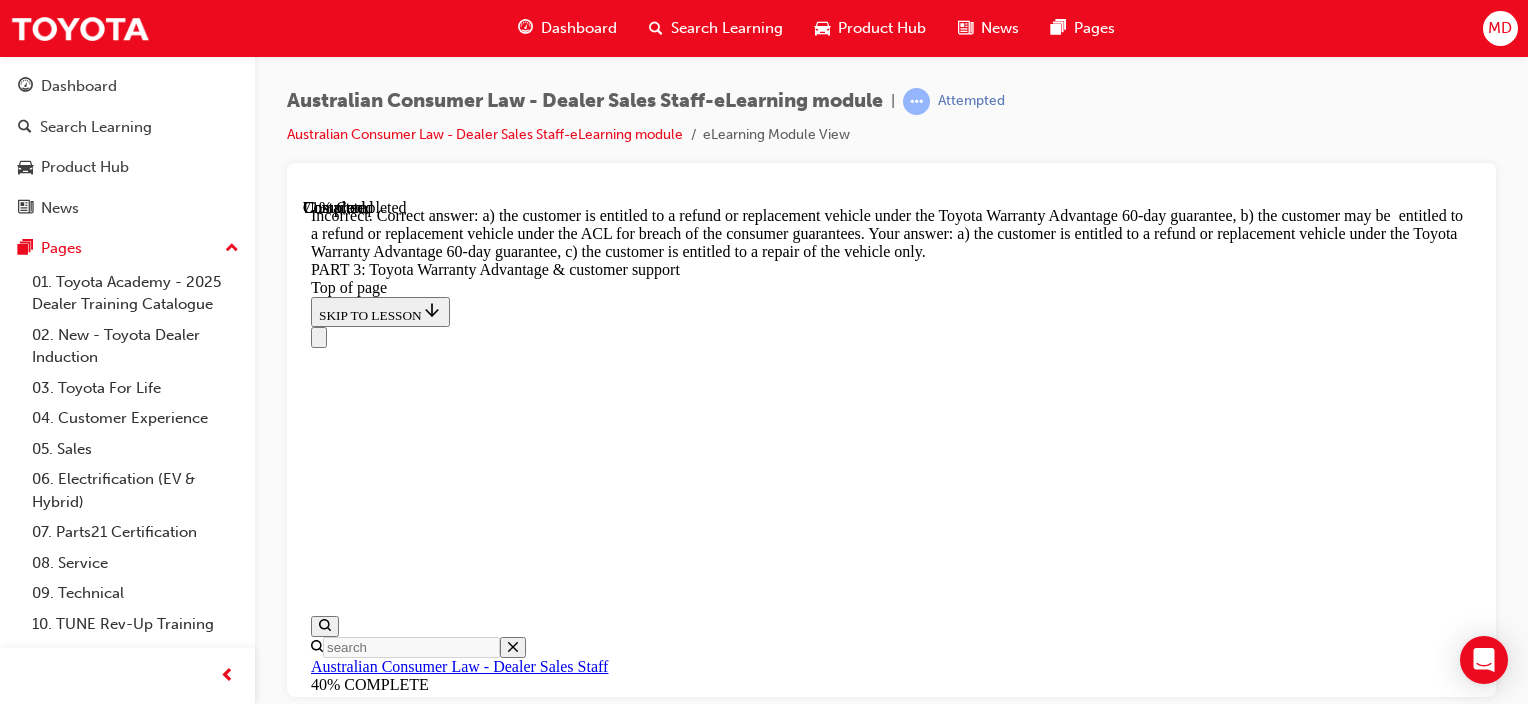 scroll, scrollTop: 6158, scrollLeft: 0, axis: vertical 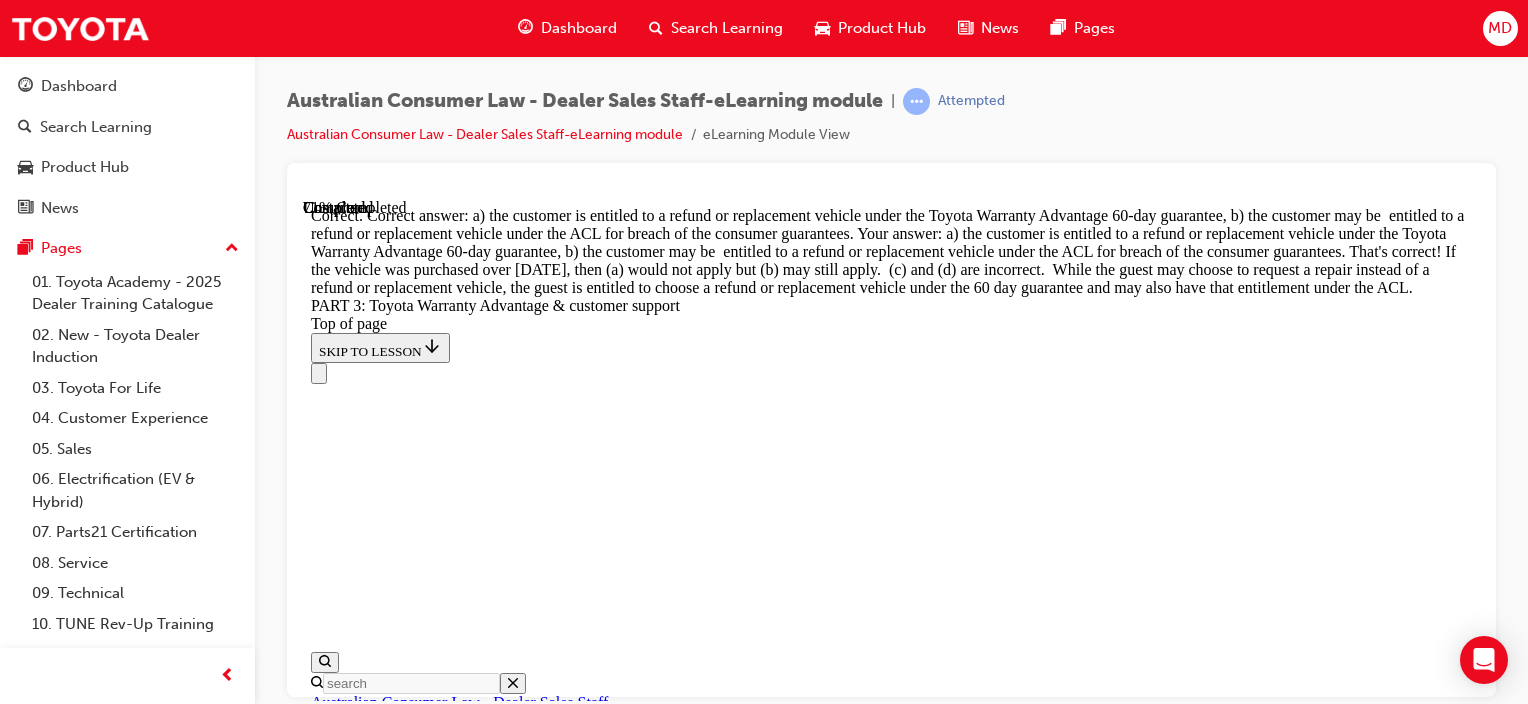 click on "CONTINUE" at bounding box center [353, 22412] 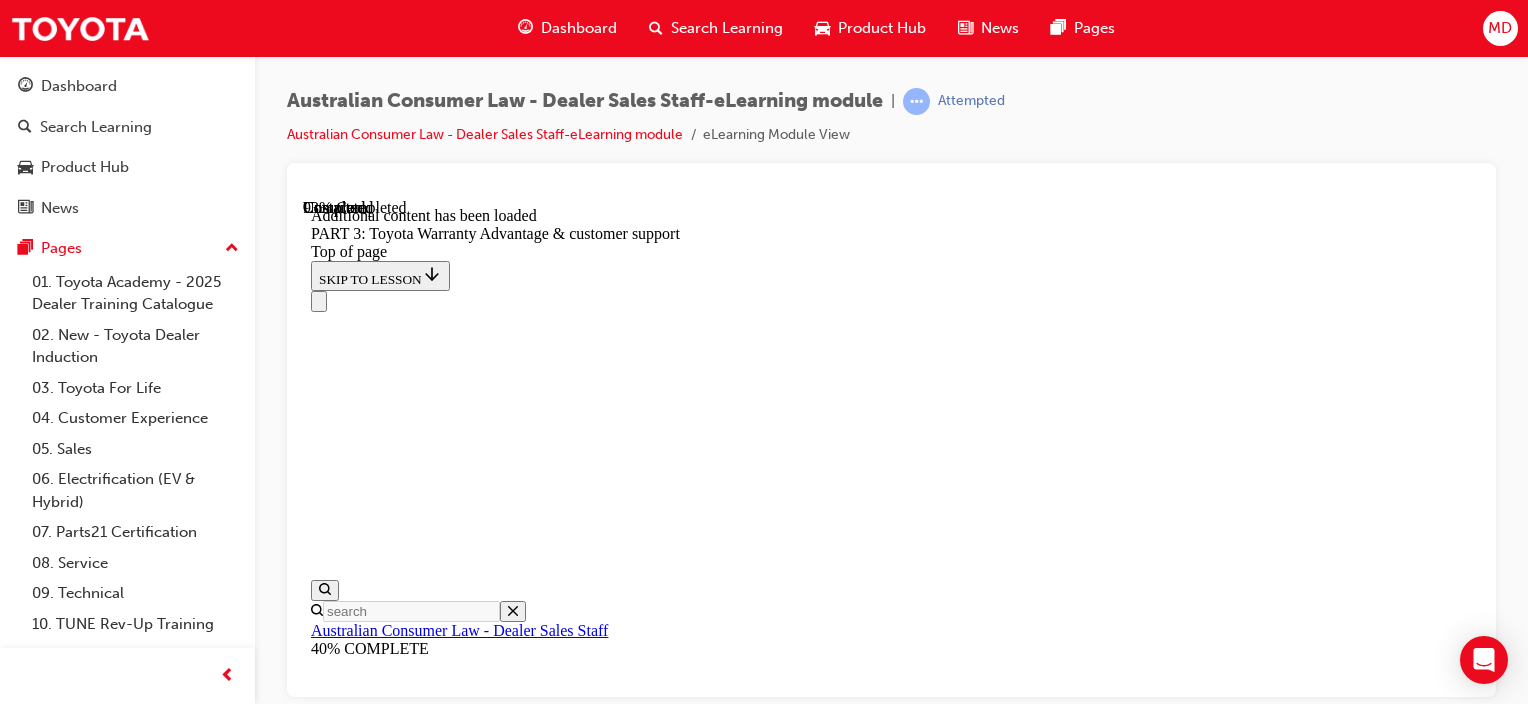 scroll, scrollTop: 7216, scrollLeft: 0, axis: vertical 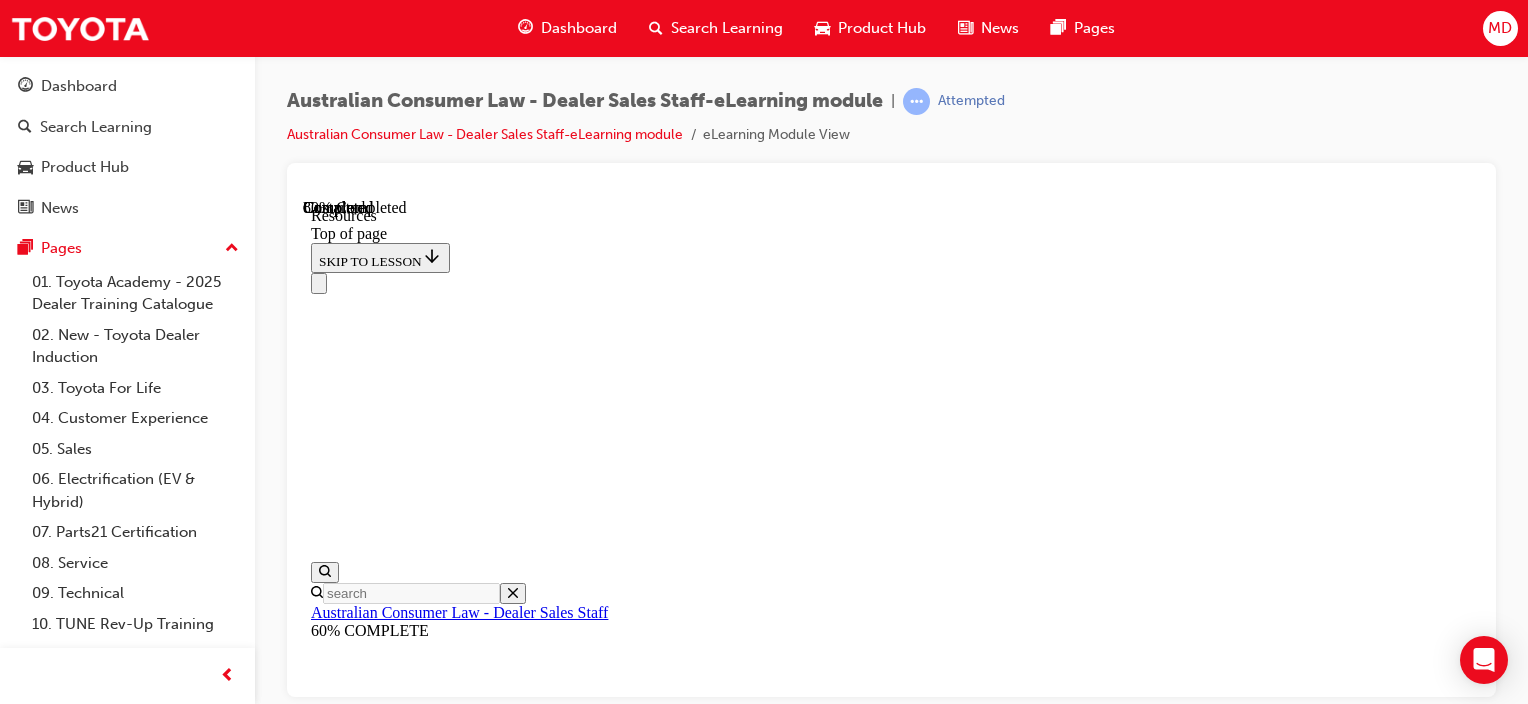 click on "CONTINUE" at bounding box center (353, 8687) 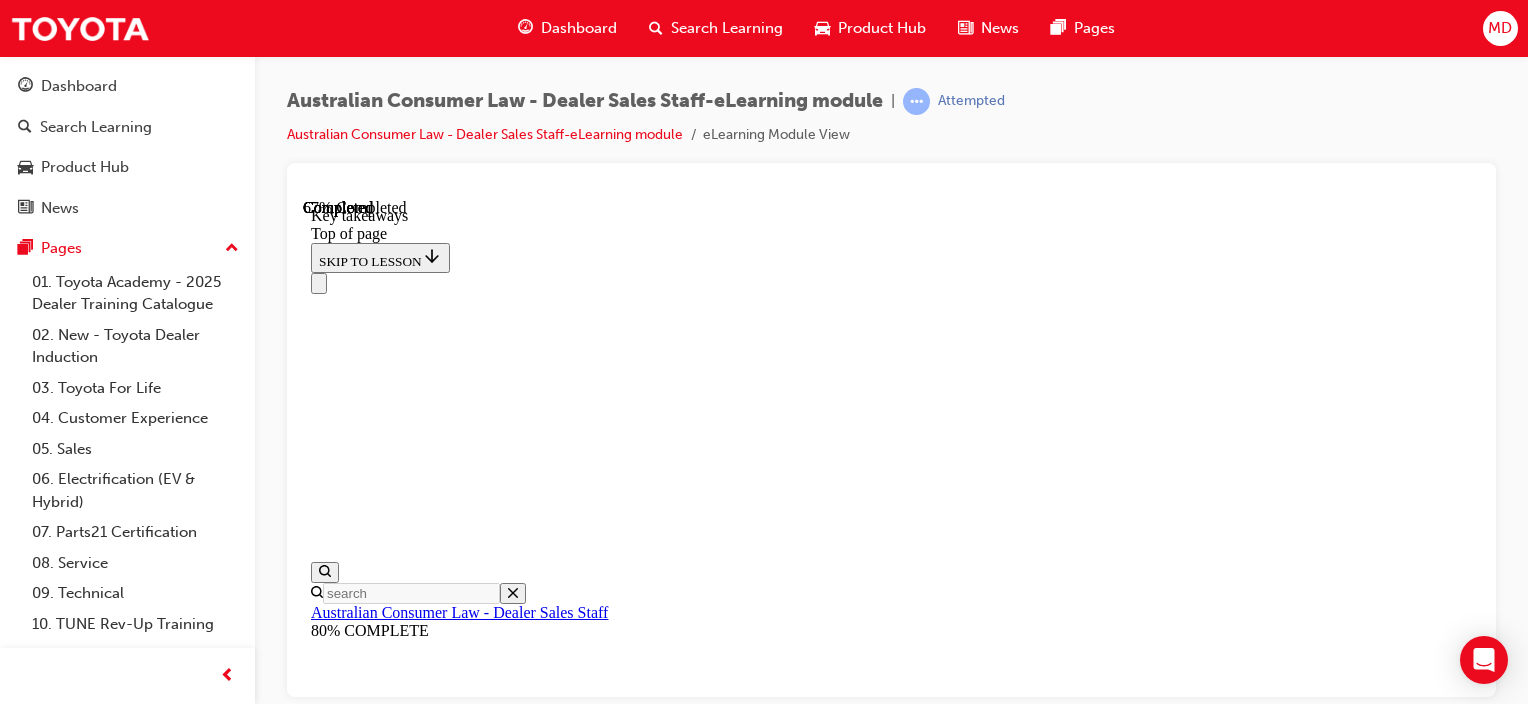 scroll, scrollTop: 662, scrollLeft: 0, axis: vertical 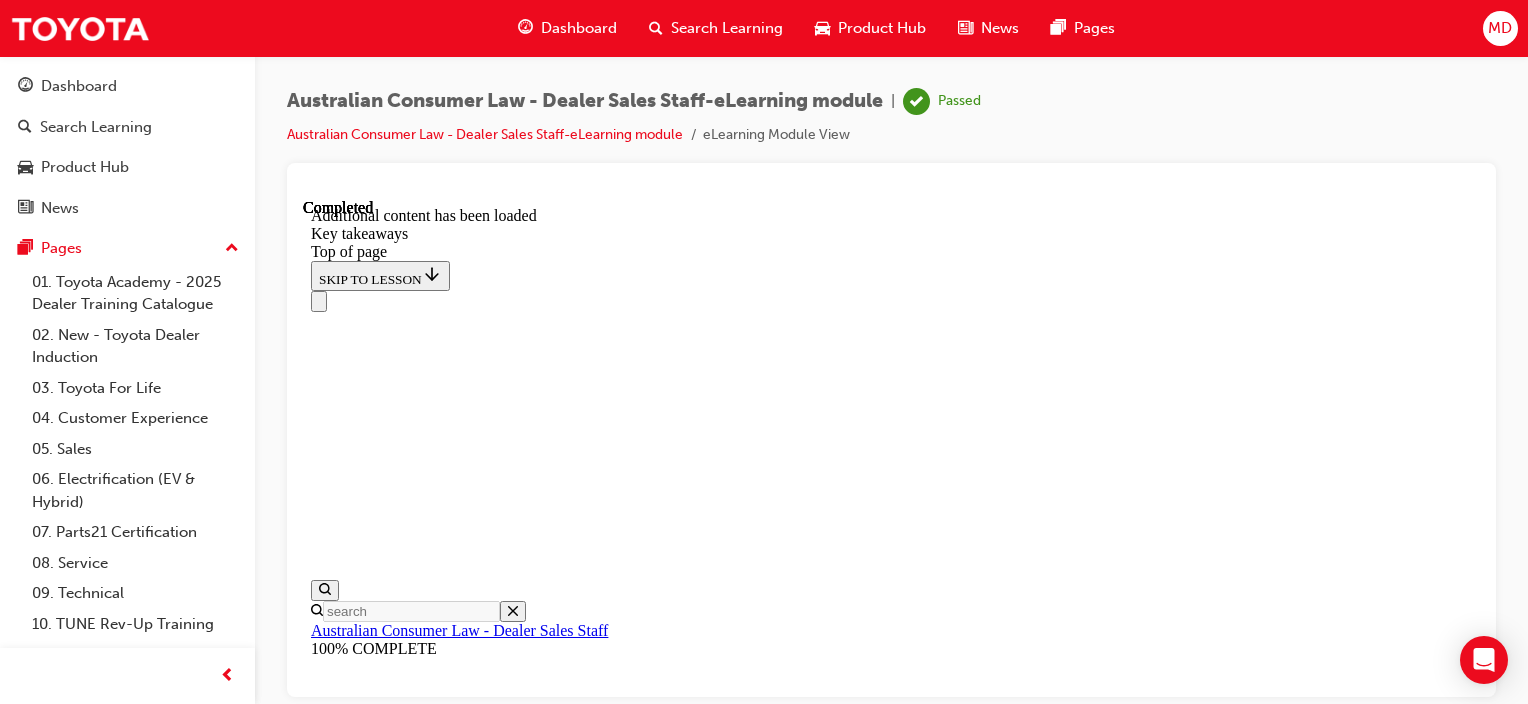 click on "When considering customer support, the following order must be considered: The ACL The Toyota Warranty Advantage Additional customer support That concludes the module. Thank you!  Continued" at bounding box center [891, 8138] 